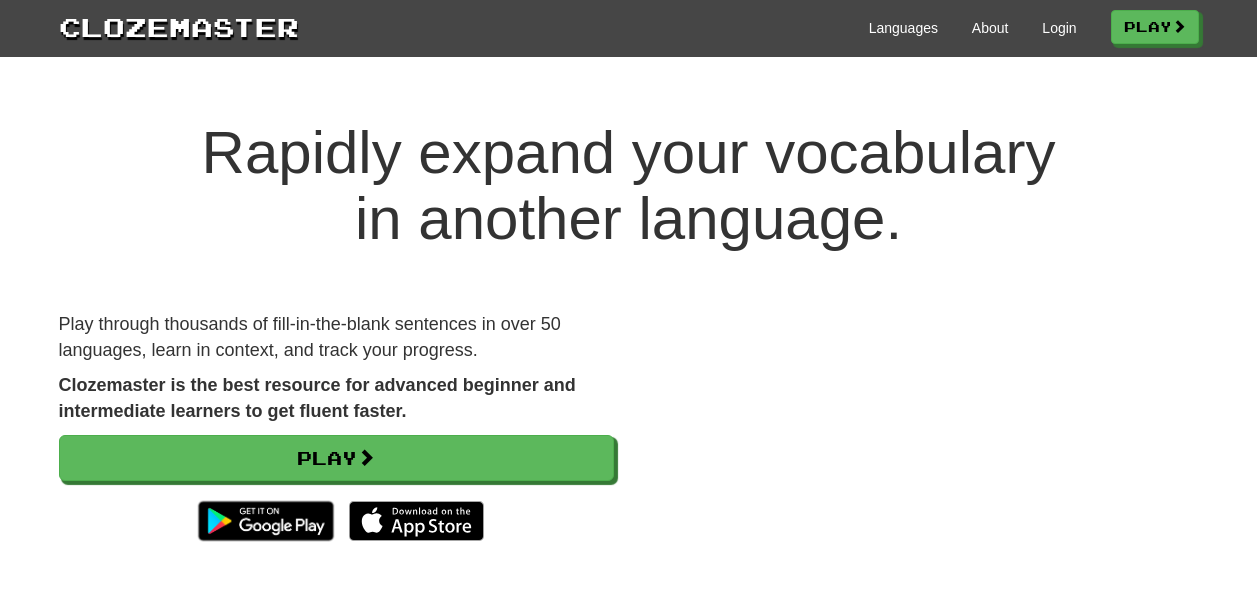 scroll, scrollTop: 0, scrollLeft: 0, axis: both 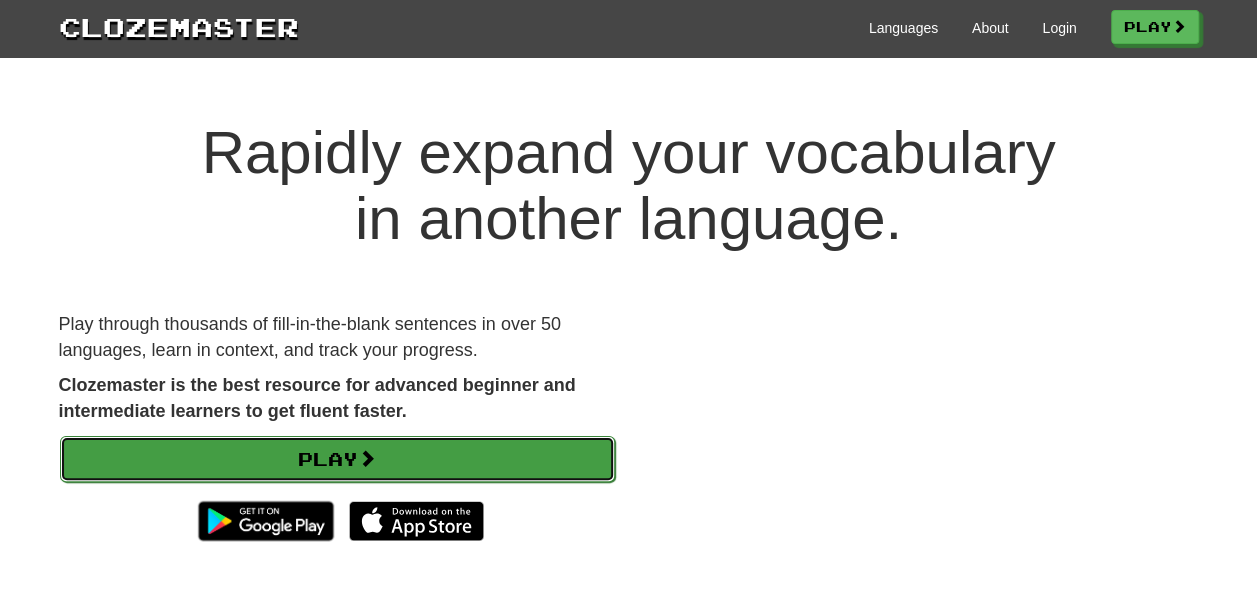 click on "Play" at bounding box center [337, 459] 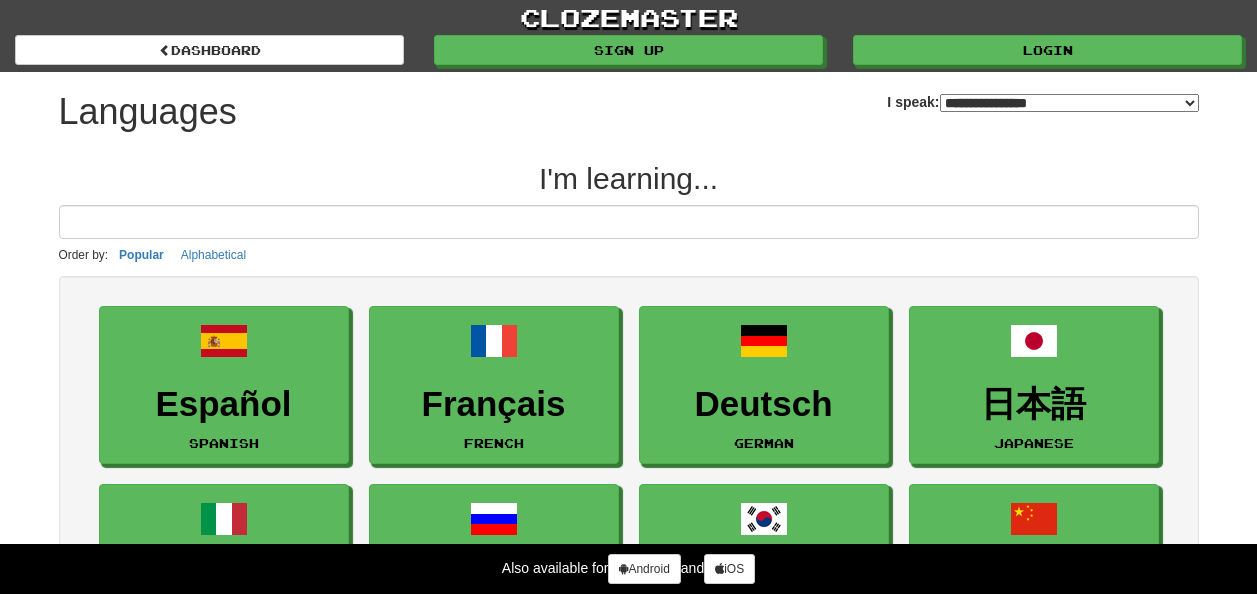 select on "*******" 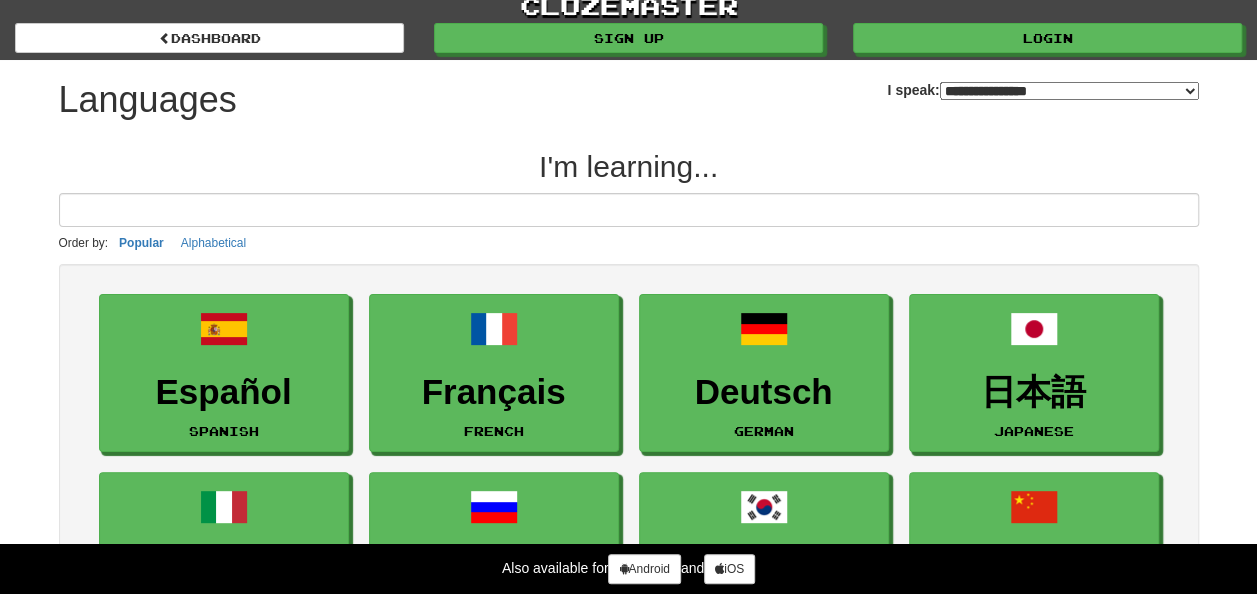 scroll, scrollTop: 0, scrollLeft: 0, axis: both 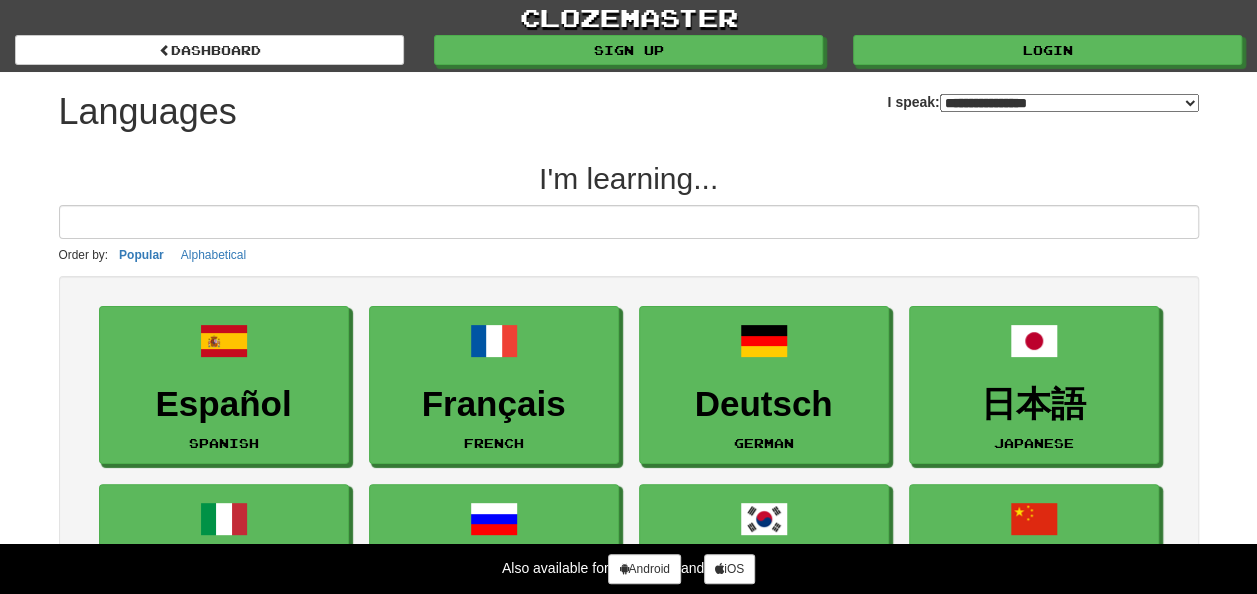 click on "I'm learning... Order by: Popular Alphabetical Español Spanish Français French Deutsch German 日本語 Japanese Italiano Italian Русский Russian 한국어 Korean 中文 Mandarin Chinese Português Portuguese العربية Arabic Nederlands Dutch Polski Polish Svenska Swedish Türkçe Turkish Tagalog Tagalog Ελληνικά Greek Norsk bokmål Norwegian Bokmål فارسی Persian Farsi Latina Latin 廣東話 Cantonese ภาษาไทย Thai Suomi Finnish Afrikaans Afrikaans Hrvatski Croatian עברית Hebrew Srpski Serbian Íslenska Icelandic Română Romanian Українська Ukrainian Toki Pona Toki Pona हिन्दी Hindi Dansk Danish 中文 (Traditional) Mandarin Chinese Traditional Bahasa Indonesia Indonesian Magyar Hungarian Čeština Czech Esperanto Esperanto Tiếng Việt Vietnamese Gaeilge Irish Slovenčina Slovak Български Bulgarian Cymraeg Welsh Lietuvių Lithuanian Català Catalan Eesti Estonian Shqip Albanian ქართული Georgian Gàidhlig Amharic" at bounding box center [629, 1850] 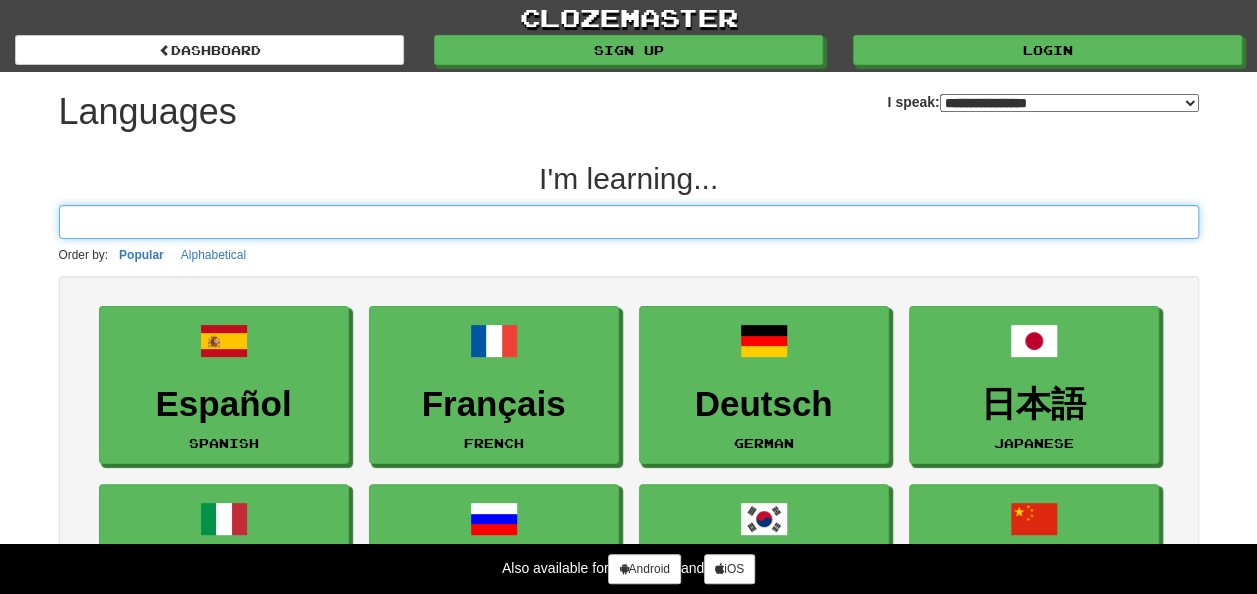 click at bounding box center [629, 222] 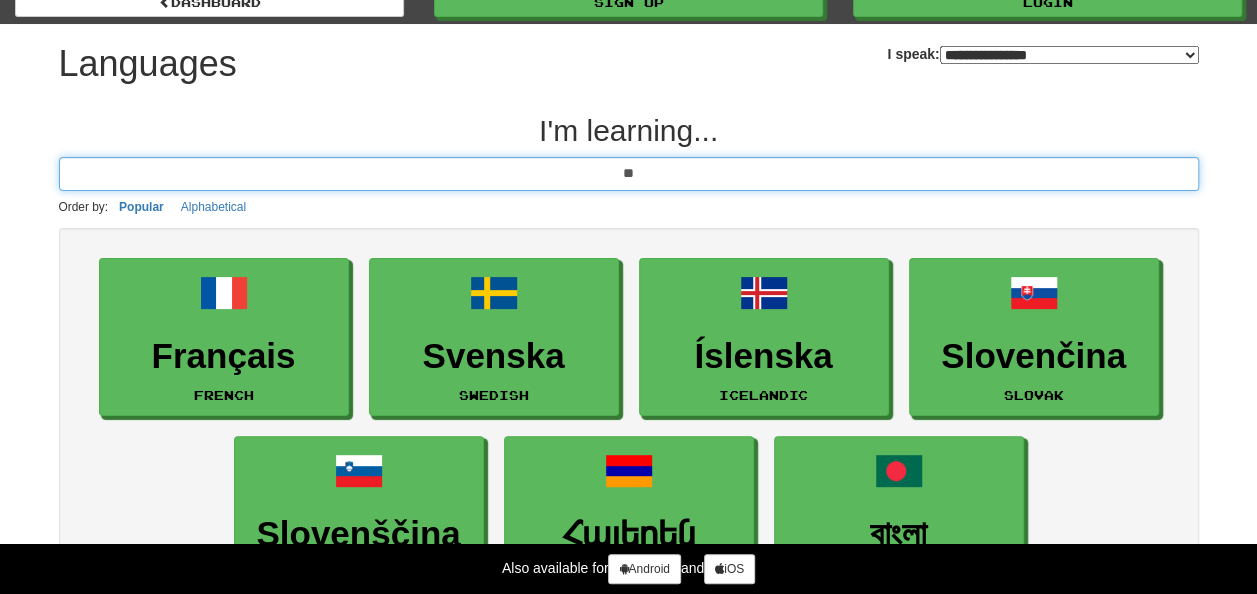 scroll, scrollTop: 0, scrollLeft: 0, axis: both 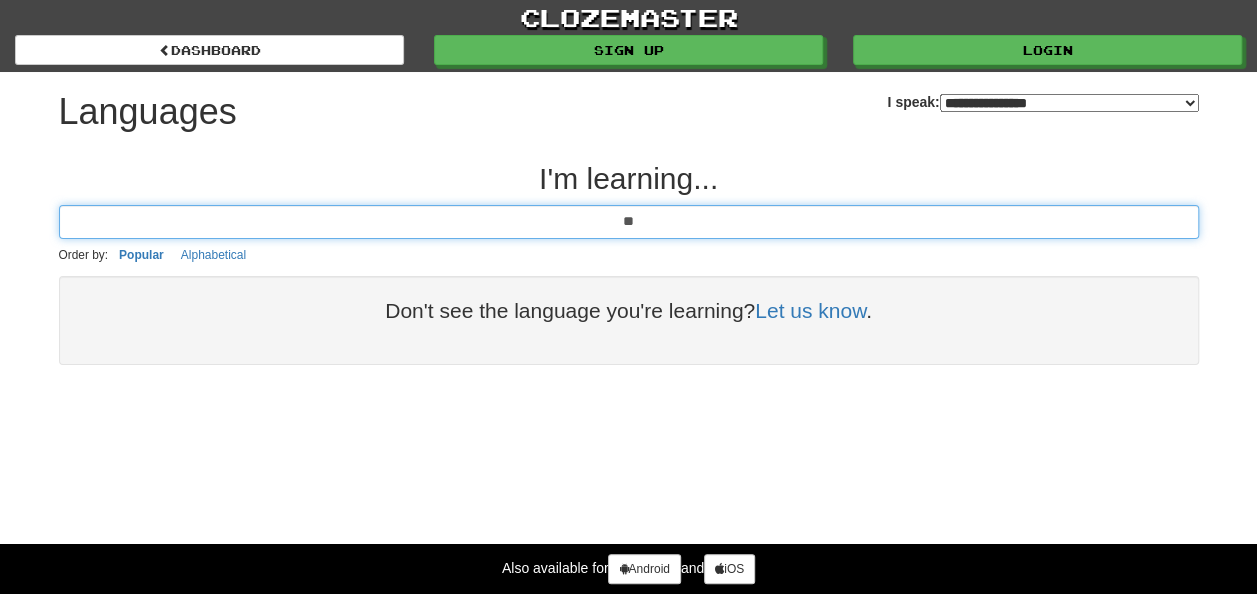 type on "*" 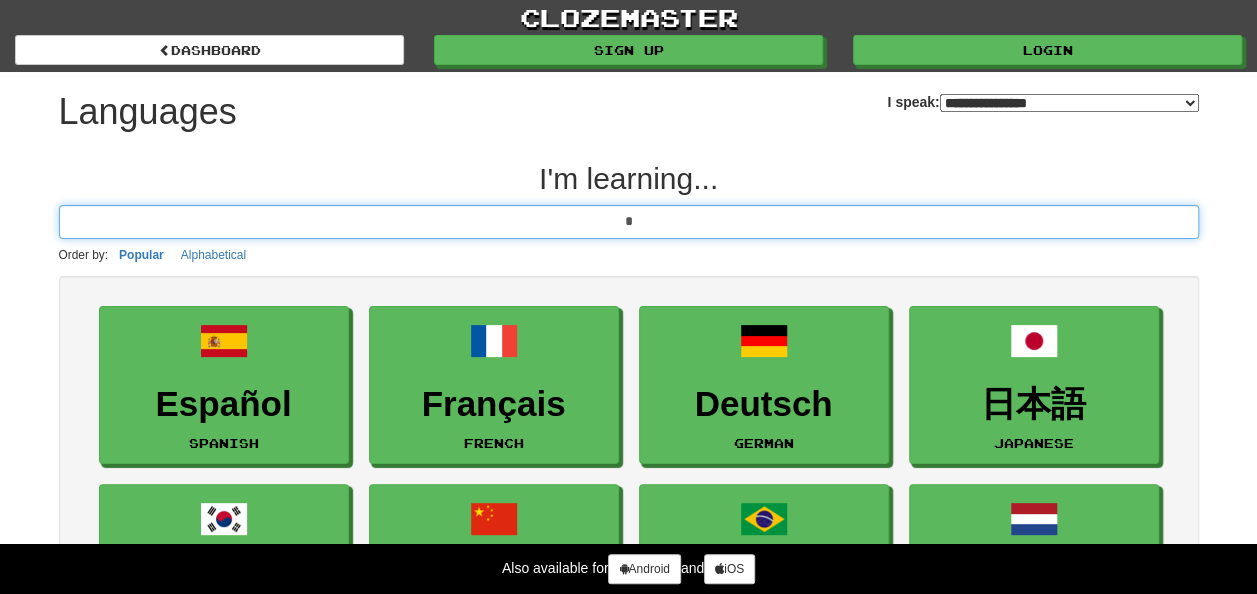 type 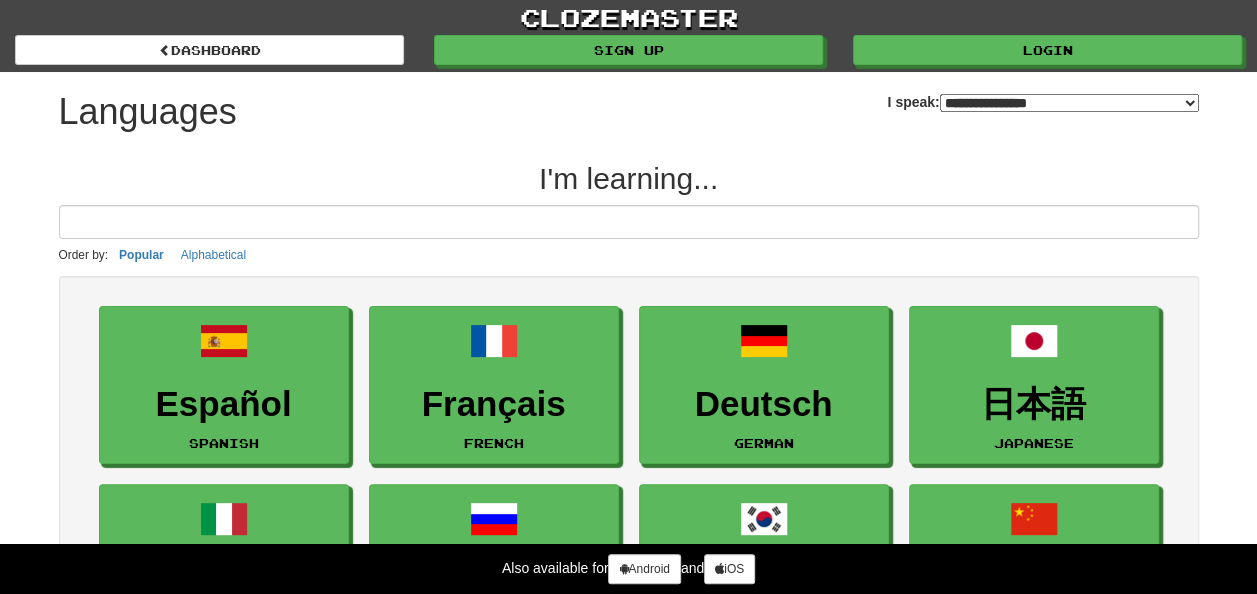click on "**********" at bounding box center (1069, 103) 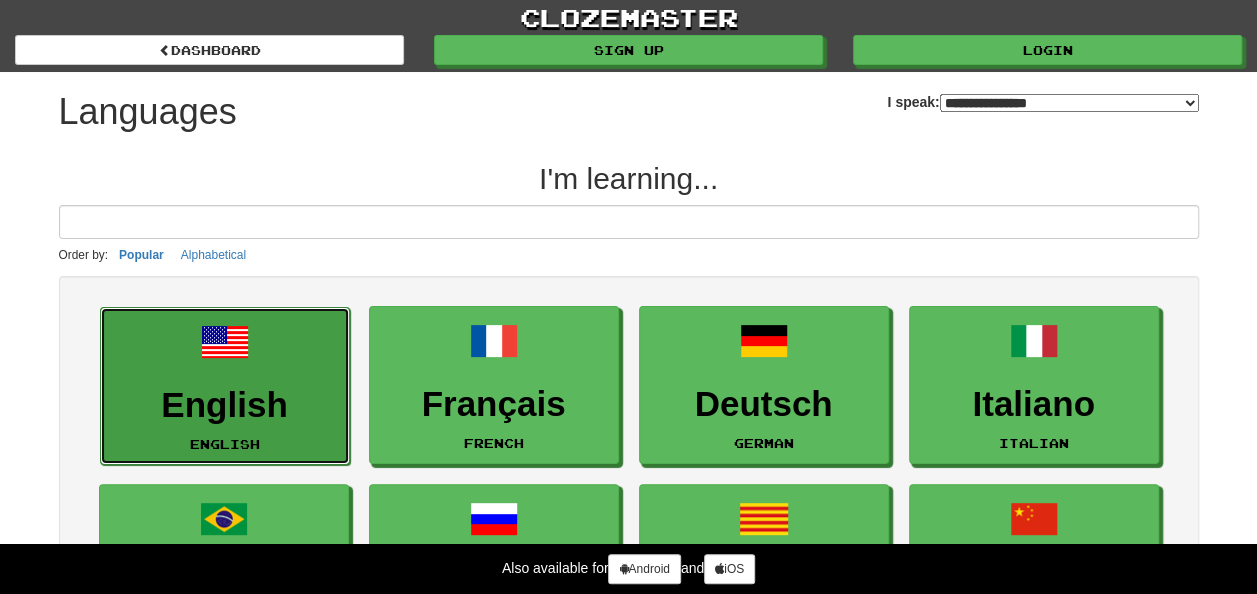 drag, startPoint x: 231, startPoint y: 366, endPoint x: 252, endPoint y: 379, distance: 24.698177 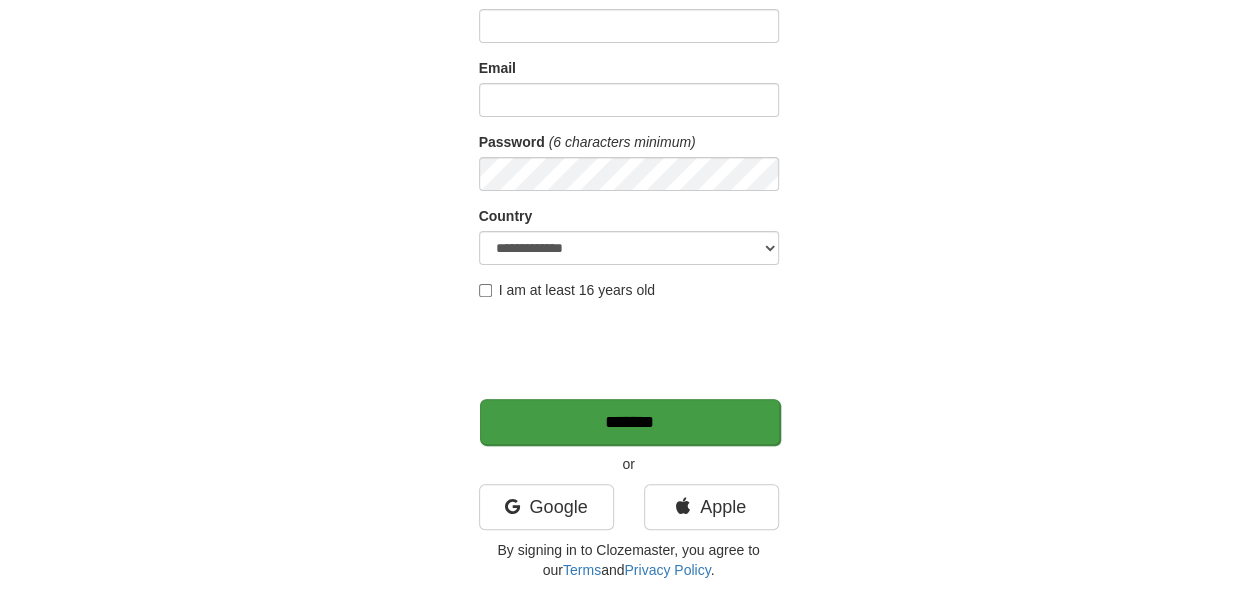 scroll, scrollTop: 200, scrollLeft: 0, axis: vertical 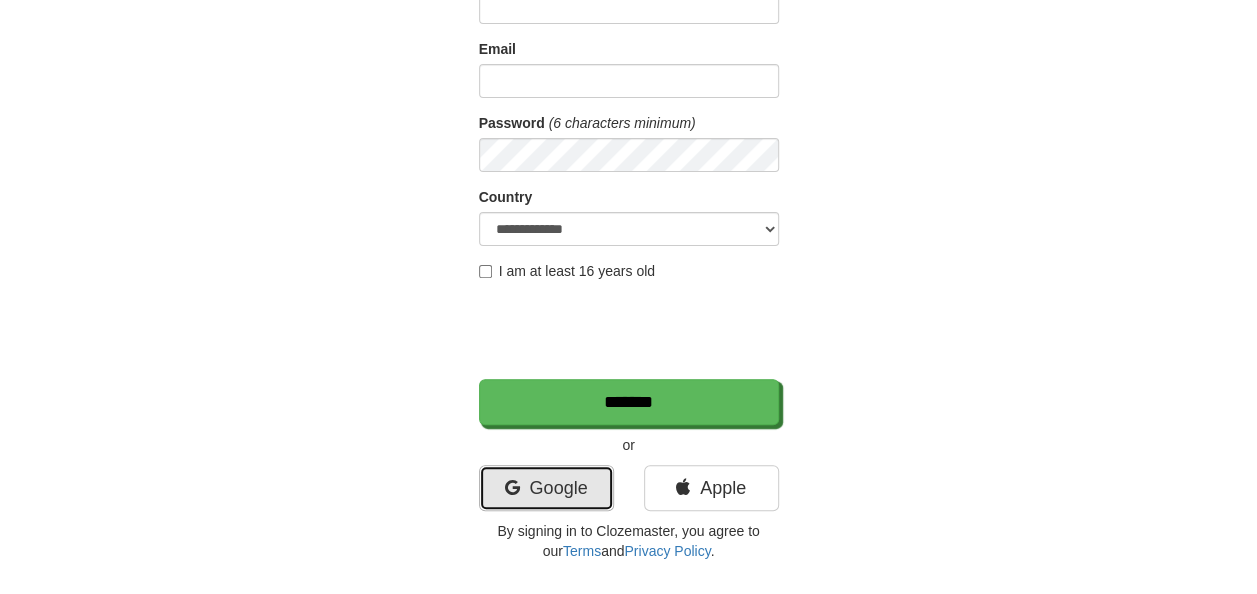 click on "Google" at bounding box center (546, 488) 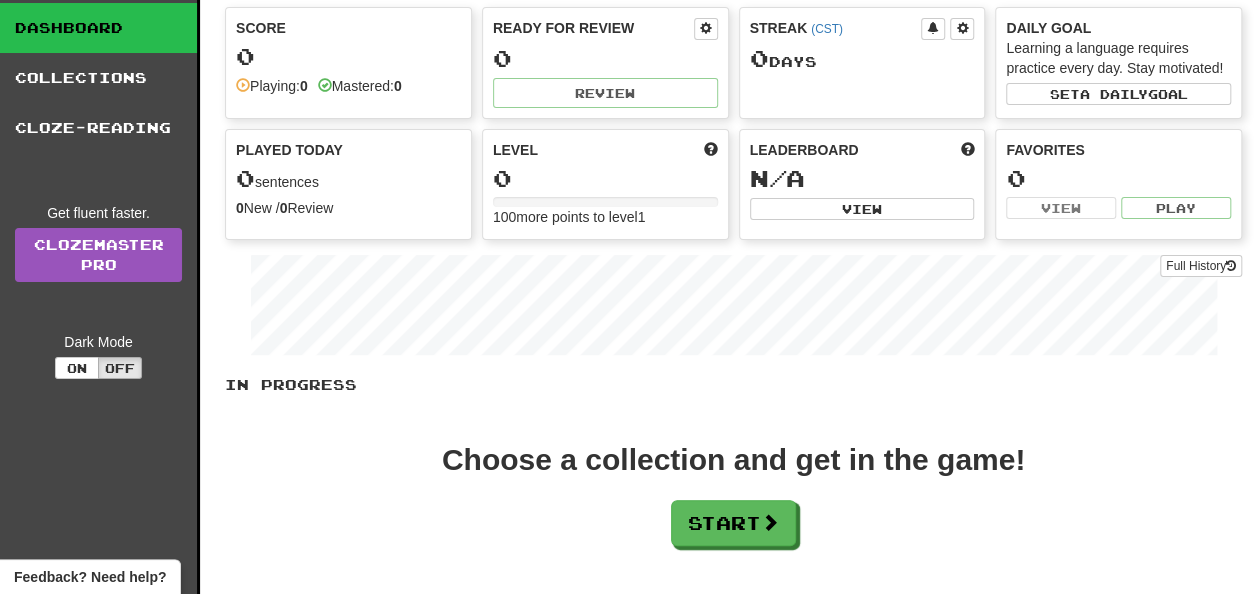 scroll, scrollTop: 100, scrollLeft: 0, axis: vertical 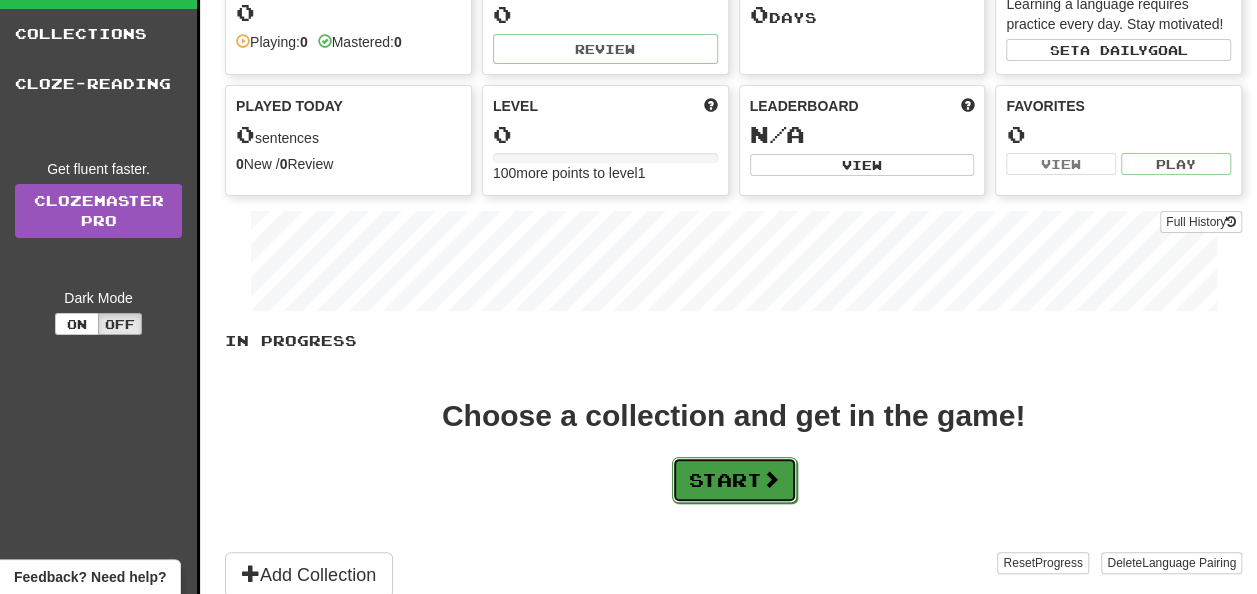 click on "Start" at bounding box center [734, 480] 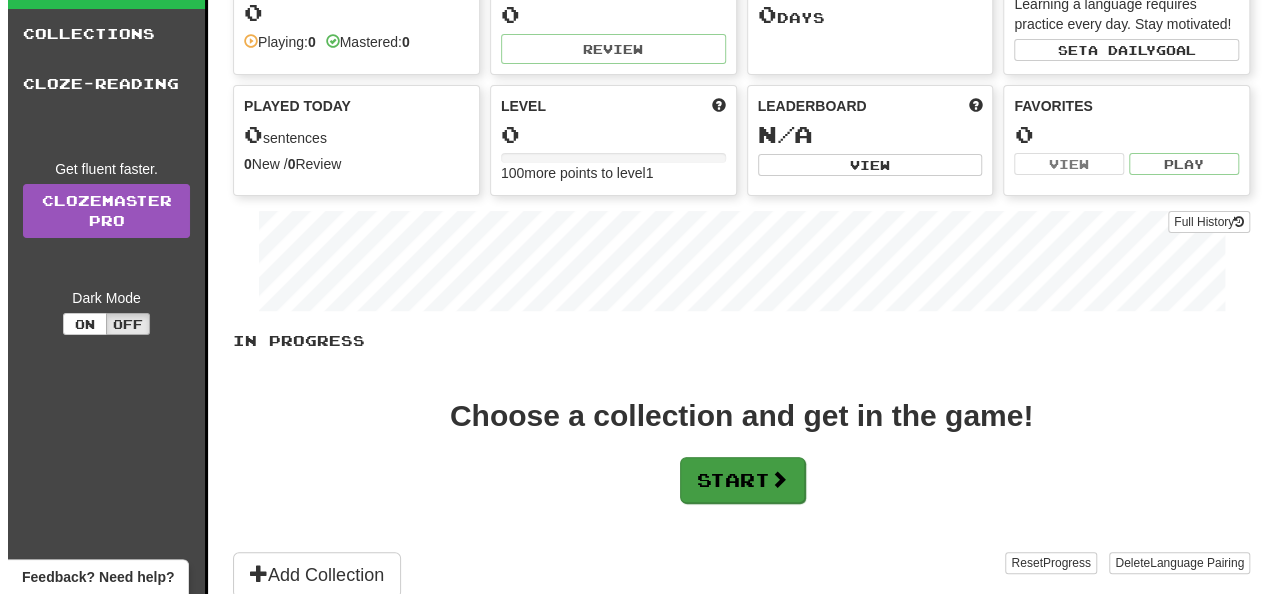 scroll, scrollTop: 0, scrollLeft: 0, axis: both 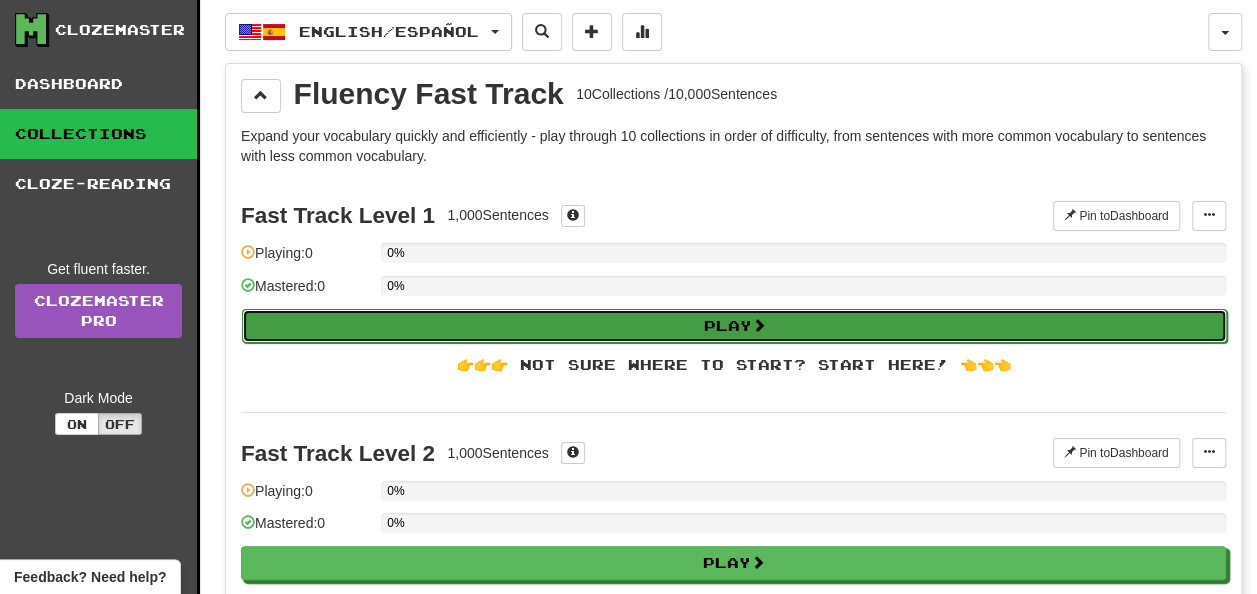 click on "Play" at bounding box center [734, 326] 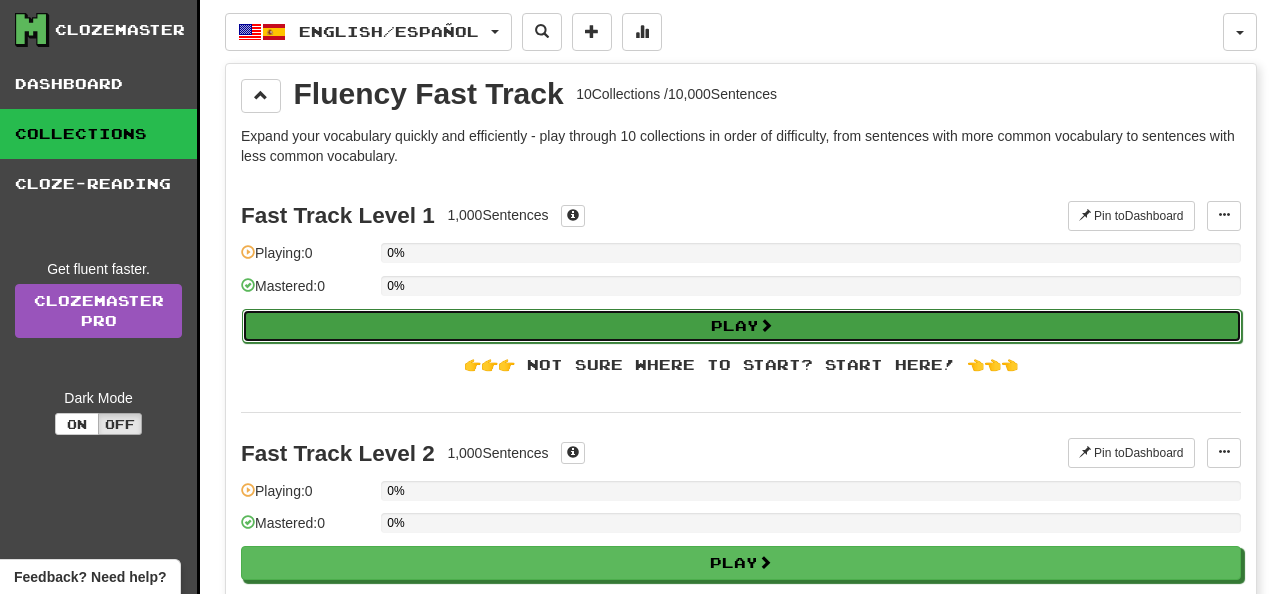 select on "**" 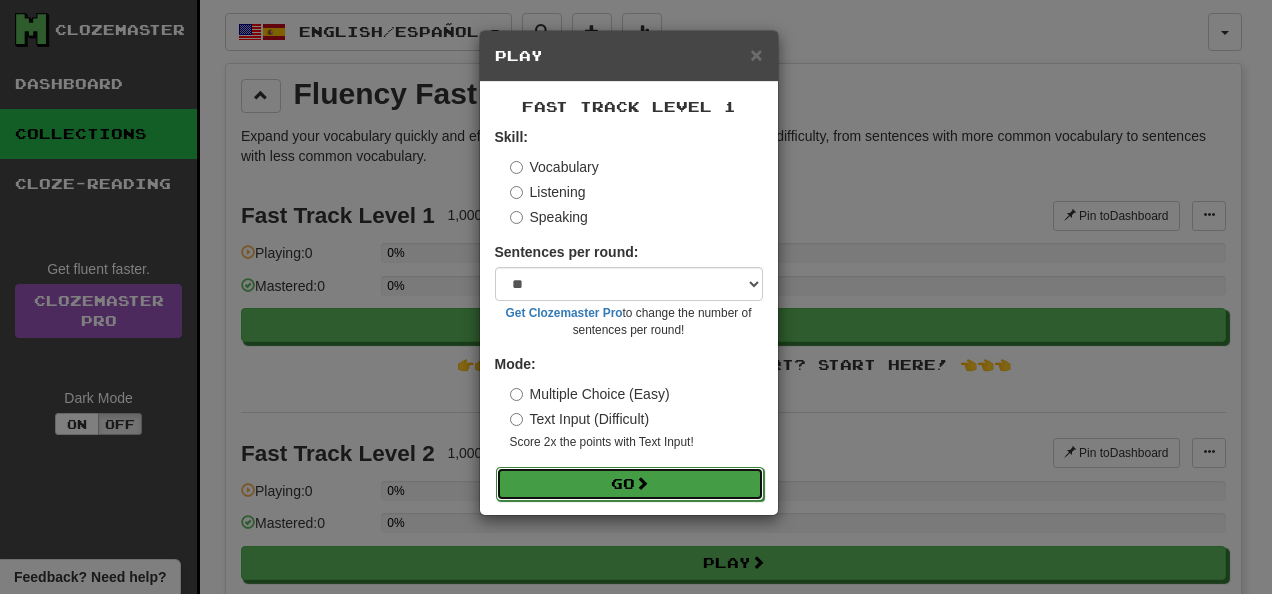 click on "Go" at bounding box center (630, 484) 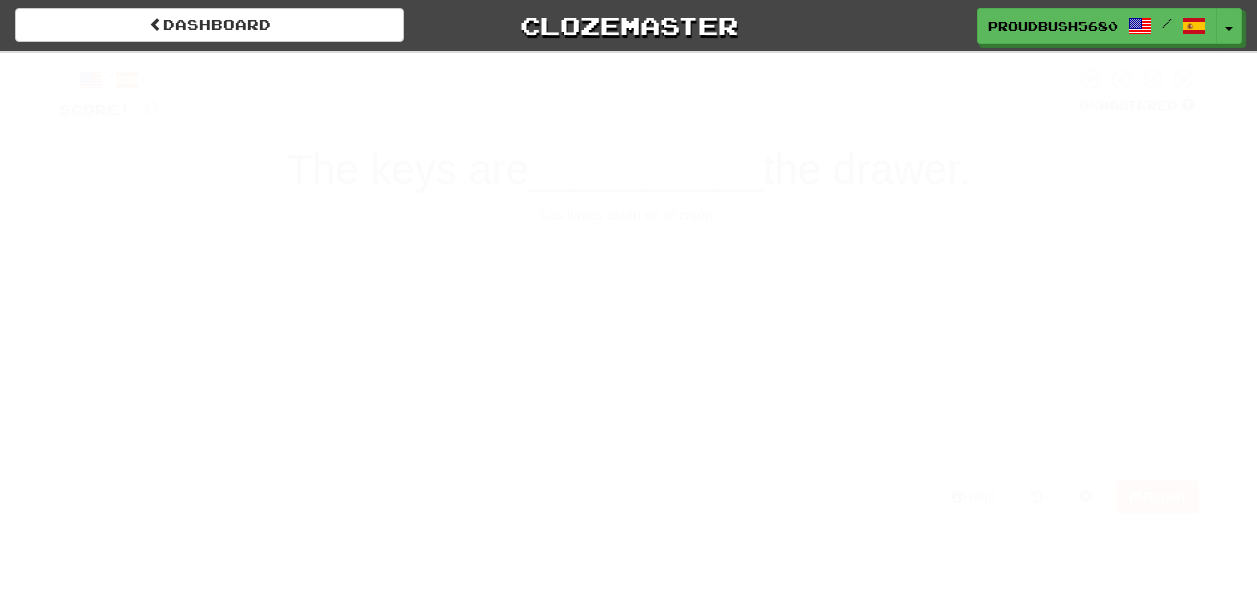 scroll, scrollTop: 0, scrollLeft: 0, axis: both 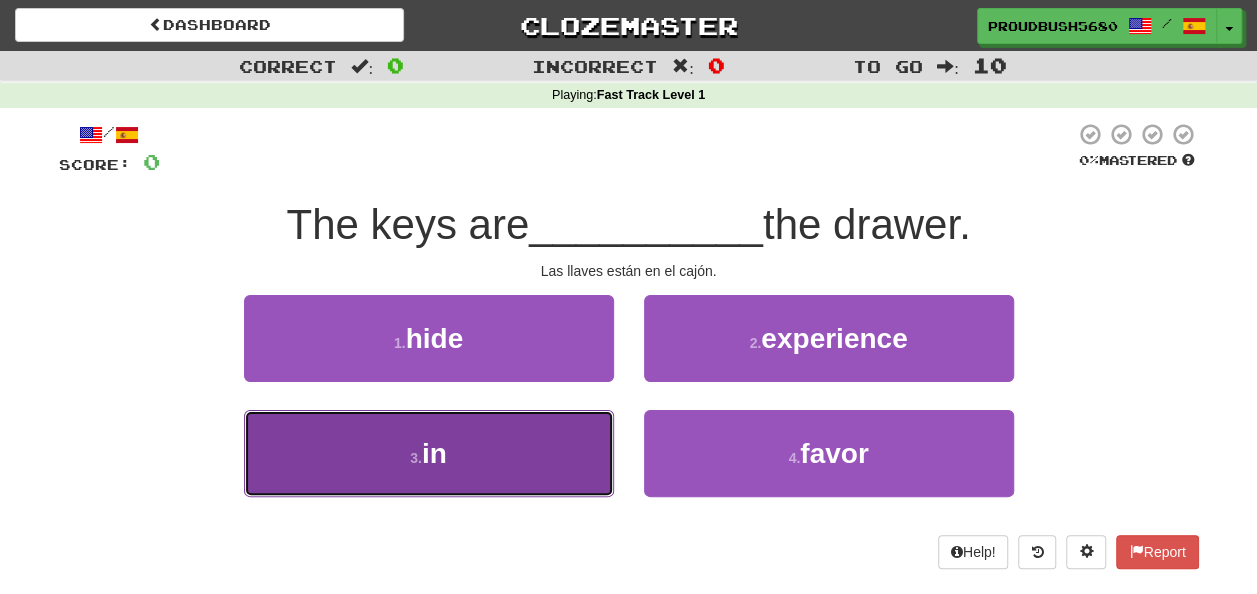 click on "3 .  in" at bounding box center [429, 453] 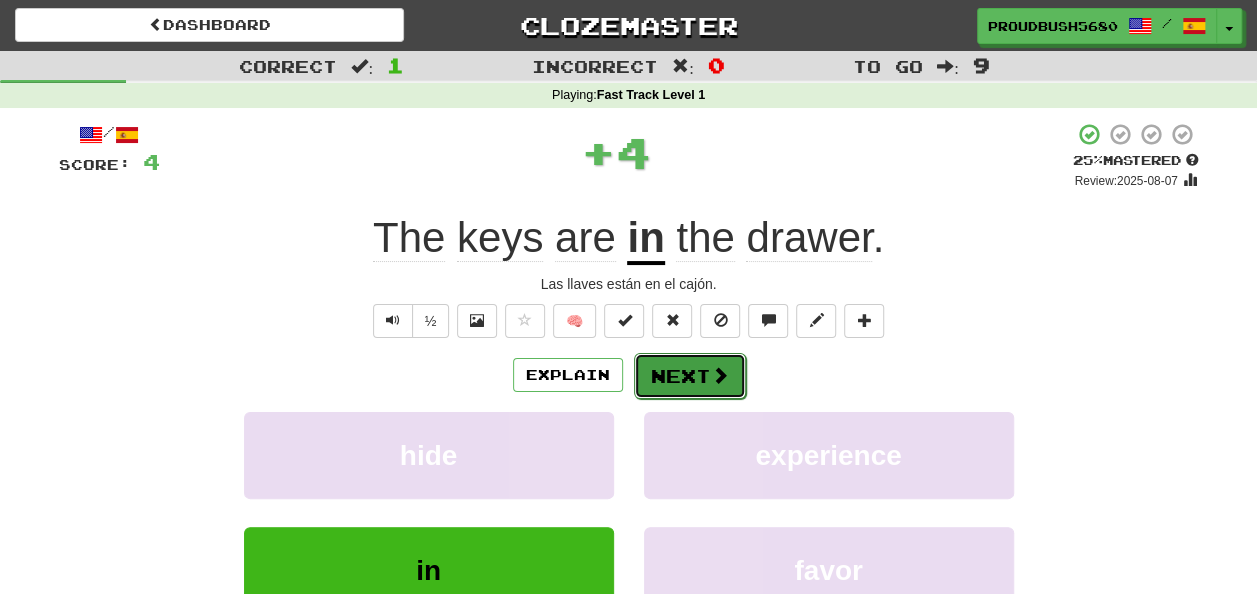 click on "Next" at bounding box center (690, 376) 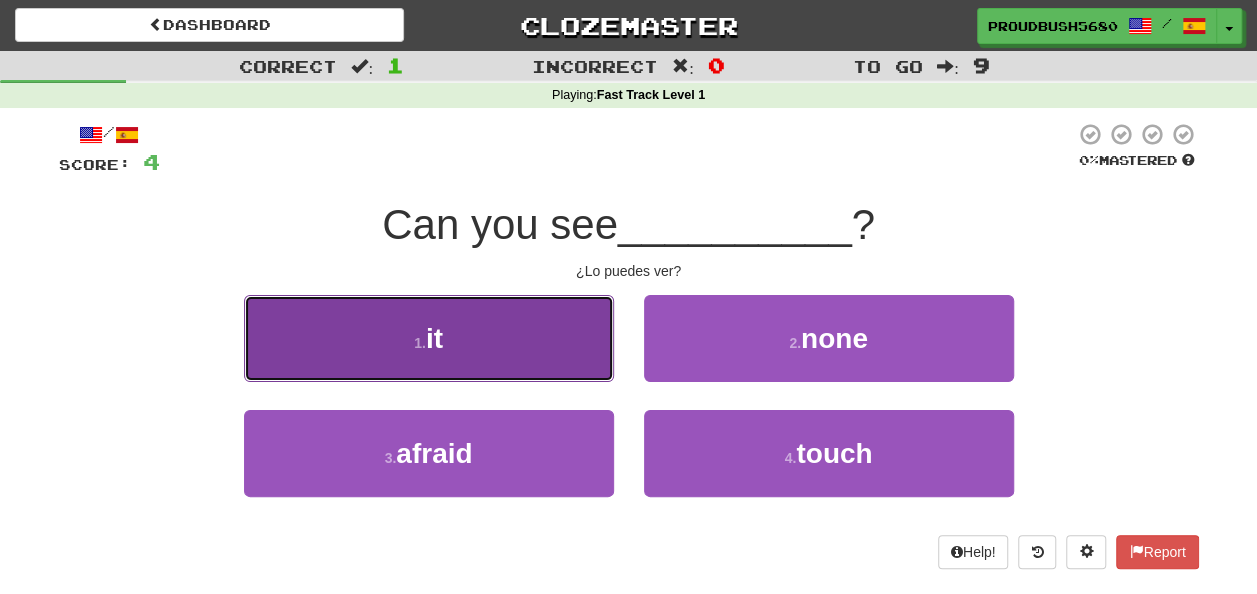 click on "1 .  it" at bounding box center [429, 338] 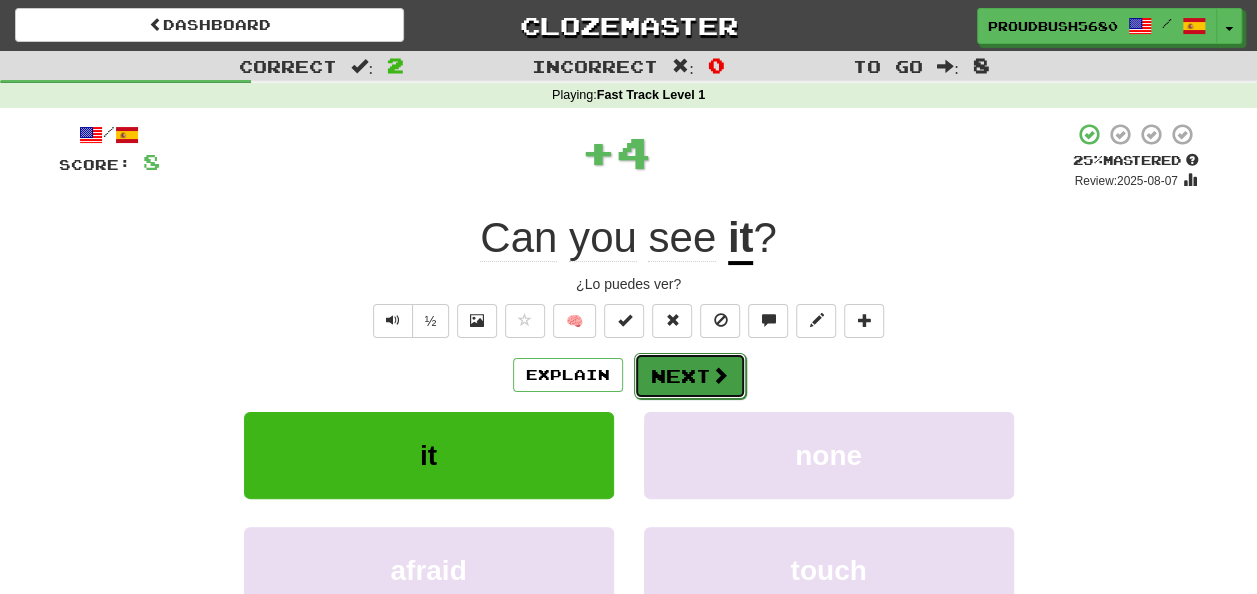 click on "Next" at bounding box center [690, 376] 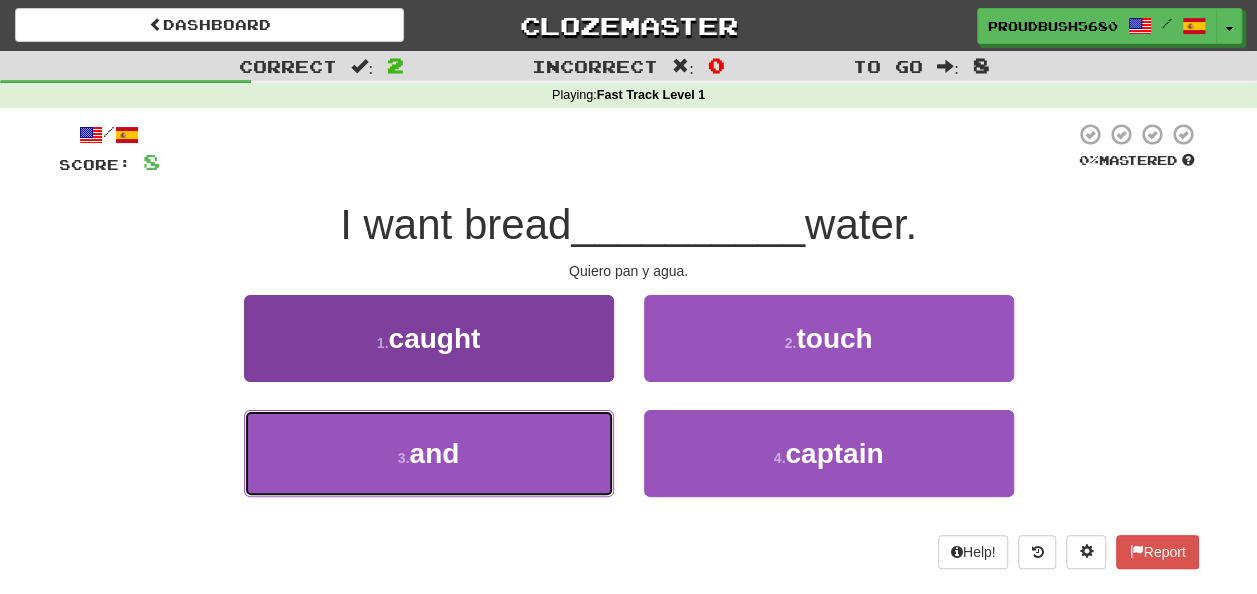 click on "3 .  and" at bounding box center [429, 453] 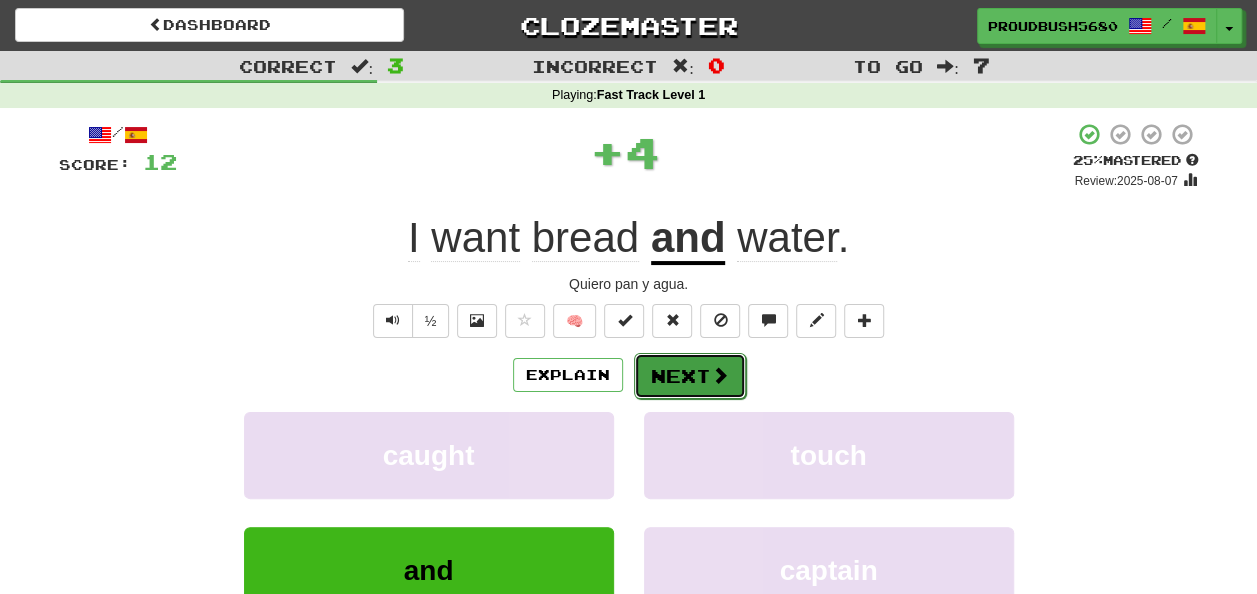 click on "Next" at bounding box center (690, 376) 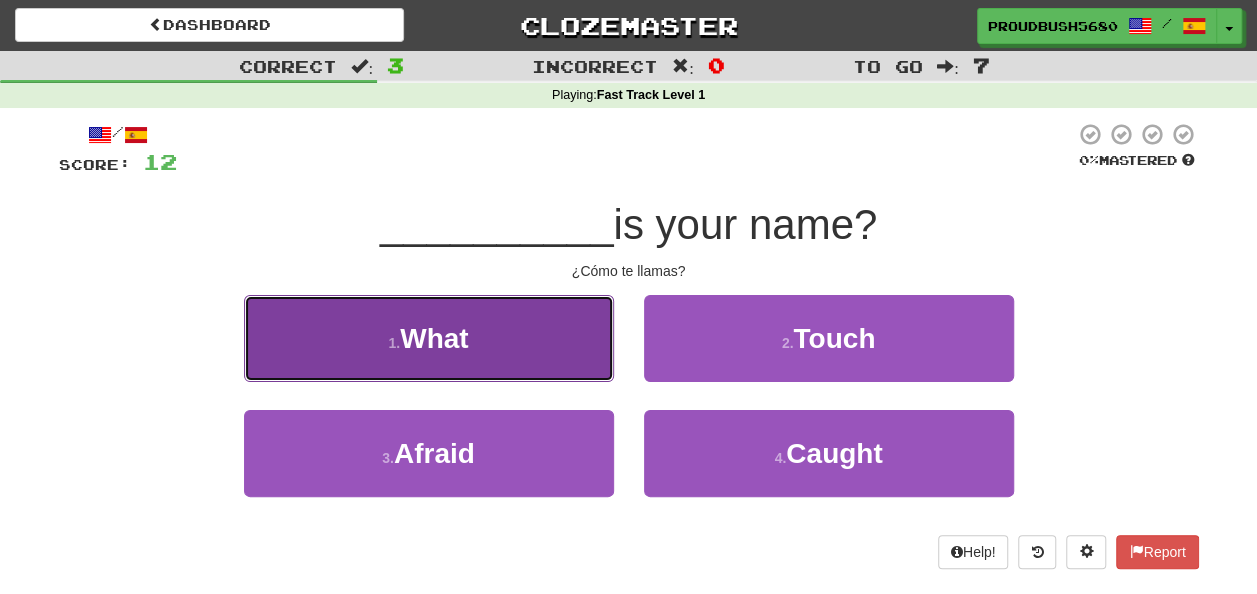 click on "1 .  What" at bounding box center [429, 338] 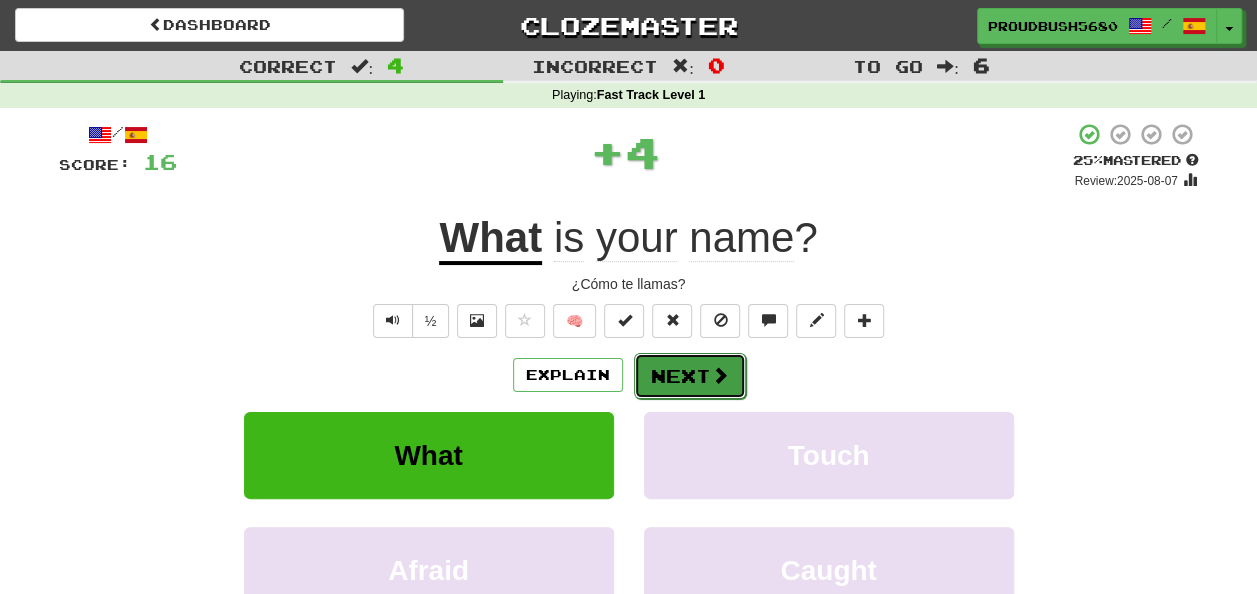 click on "Next" at bounding box center [690, 376] 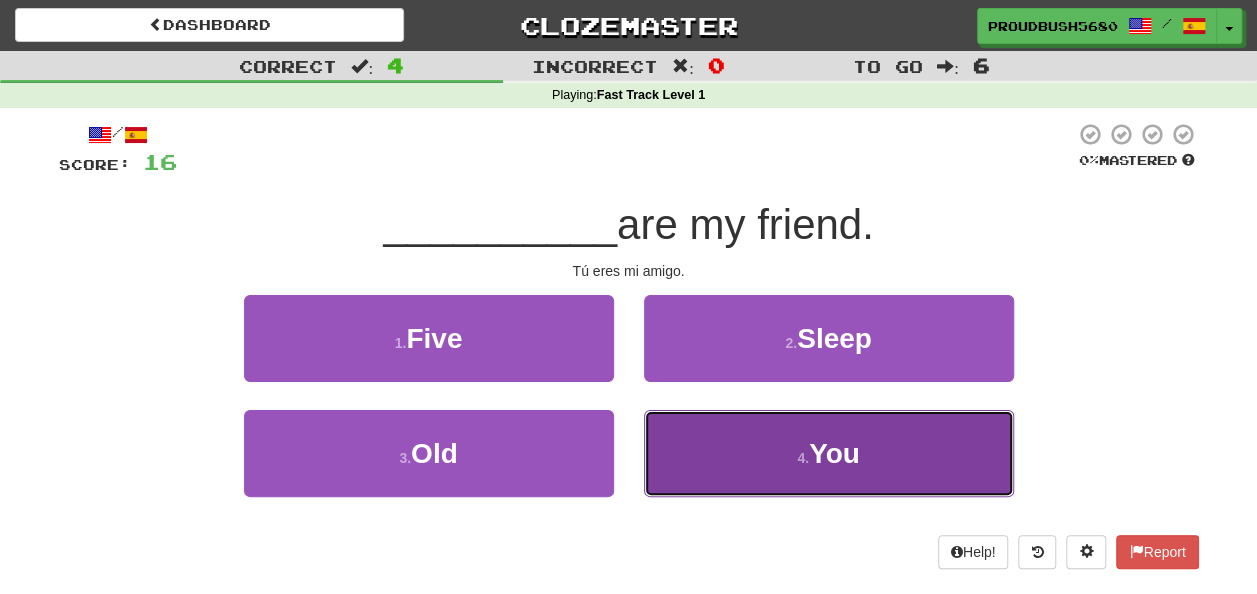 click on "You" at bounding box center (834, 453) 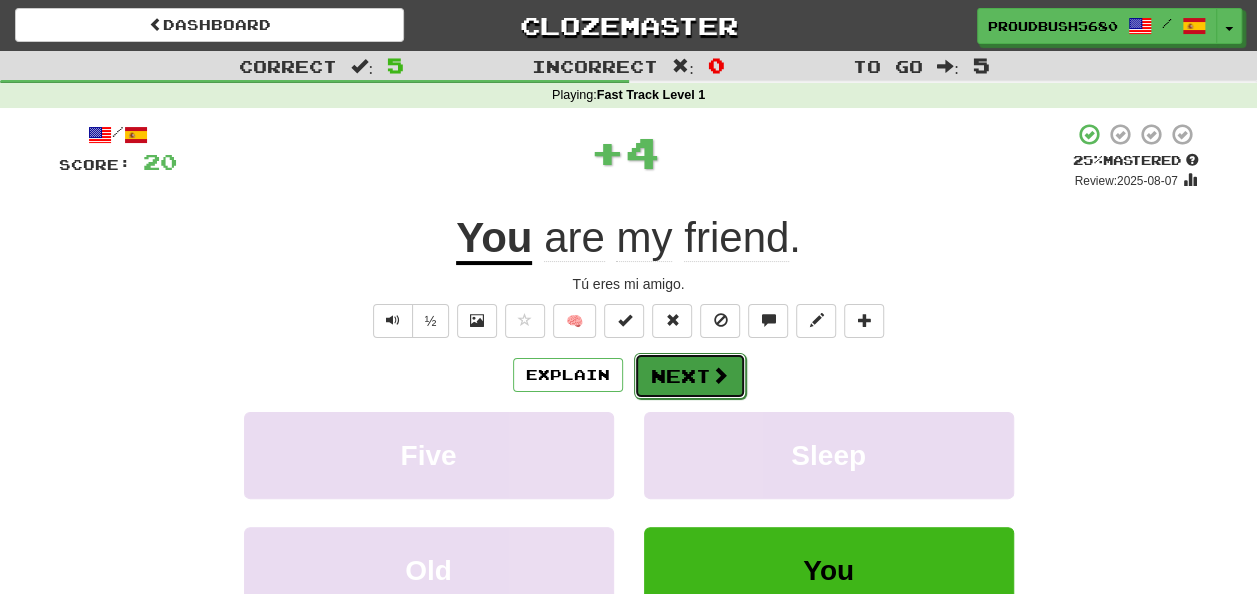 click on "Next" at bounding box center [690, 376] 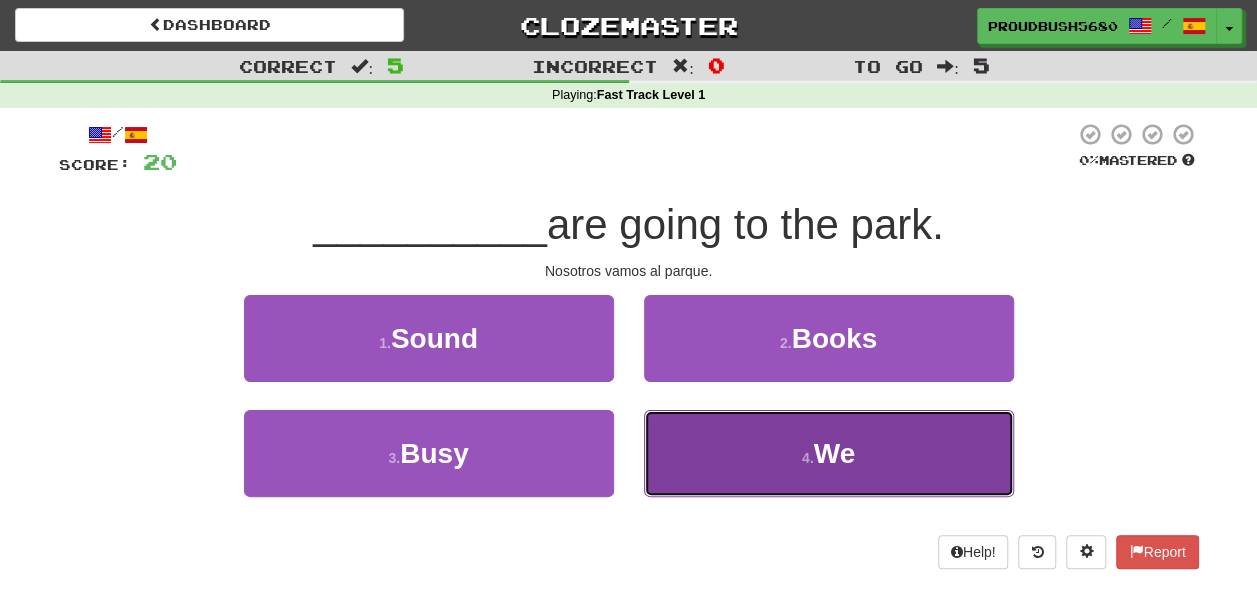 click on "4 .  We" at bounding box center [829, 453] 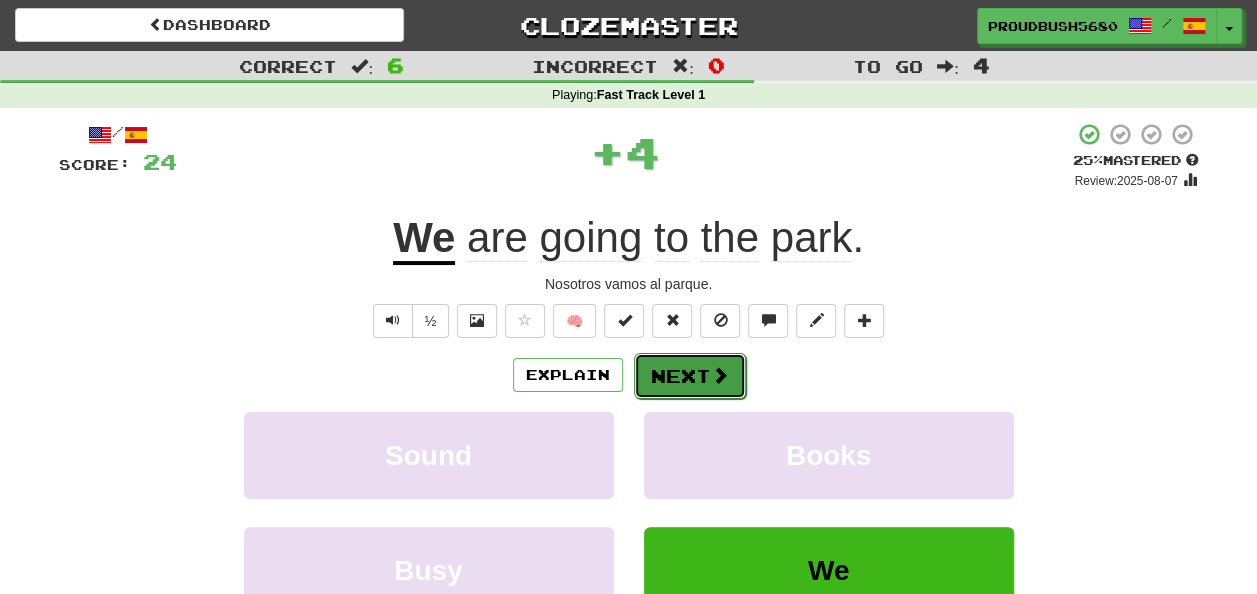 click on "Next" at bounding box center [690, 376] 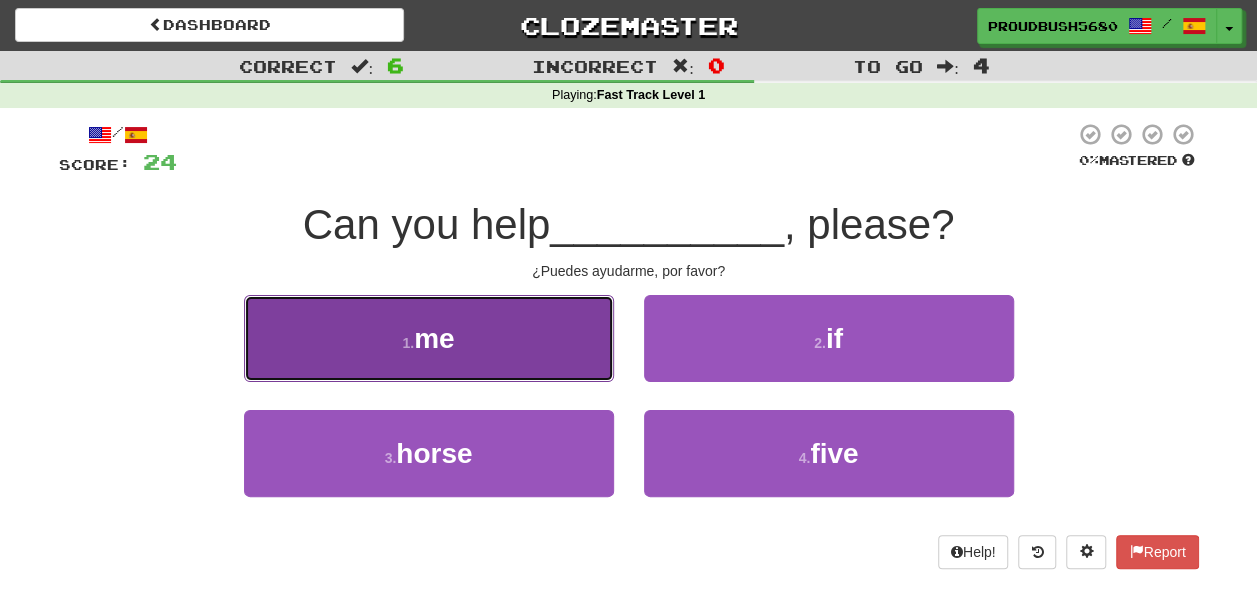 drag, startPoint x: 484, startPoint y: 355, endPoint x: 541, endPoint y: 402, distance: 73.87828 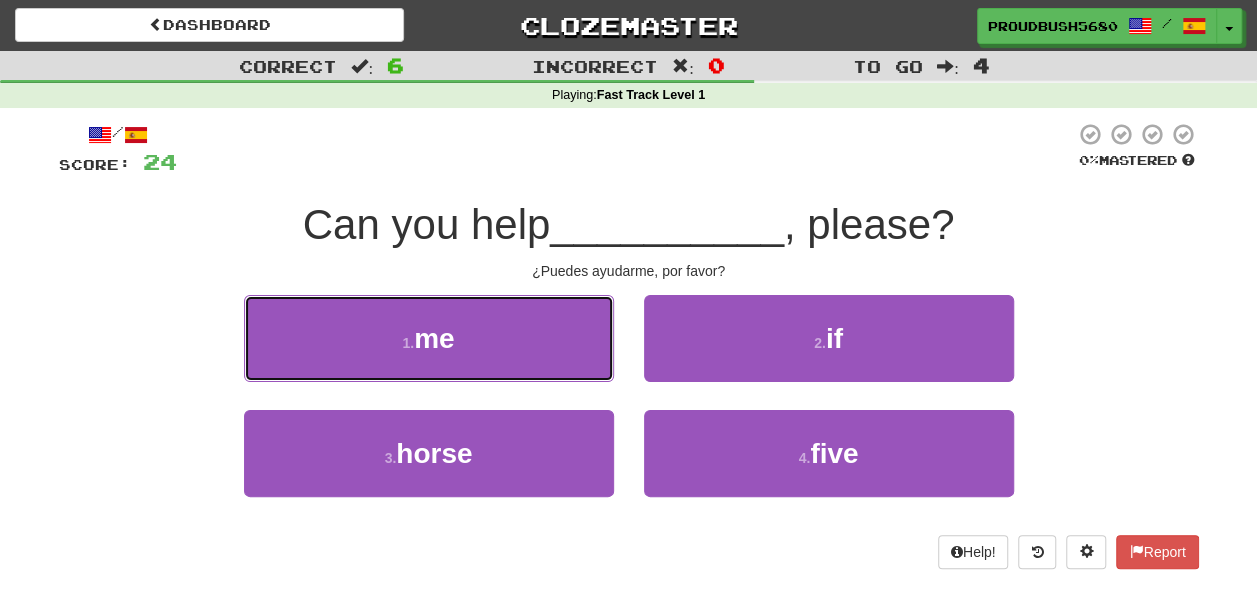 click on "1 .  me" at bounding box center (429, 338) 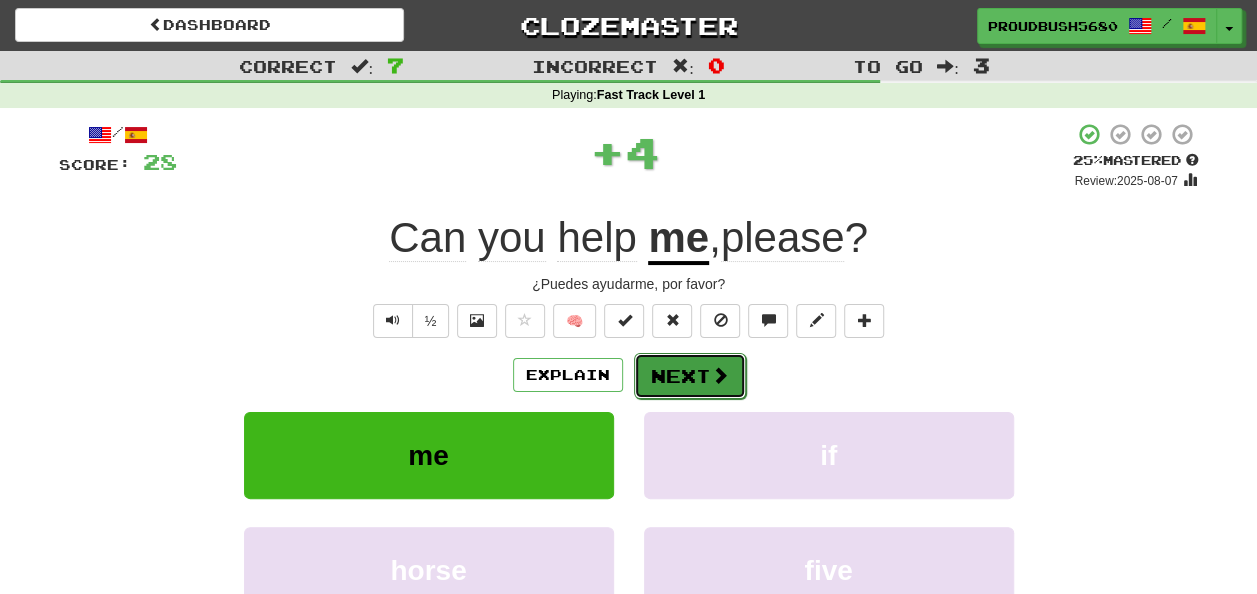 click on "Next" at bounding box center (690, 376) 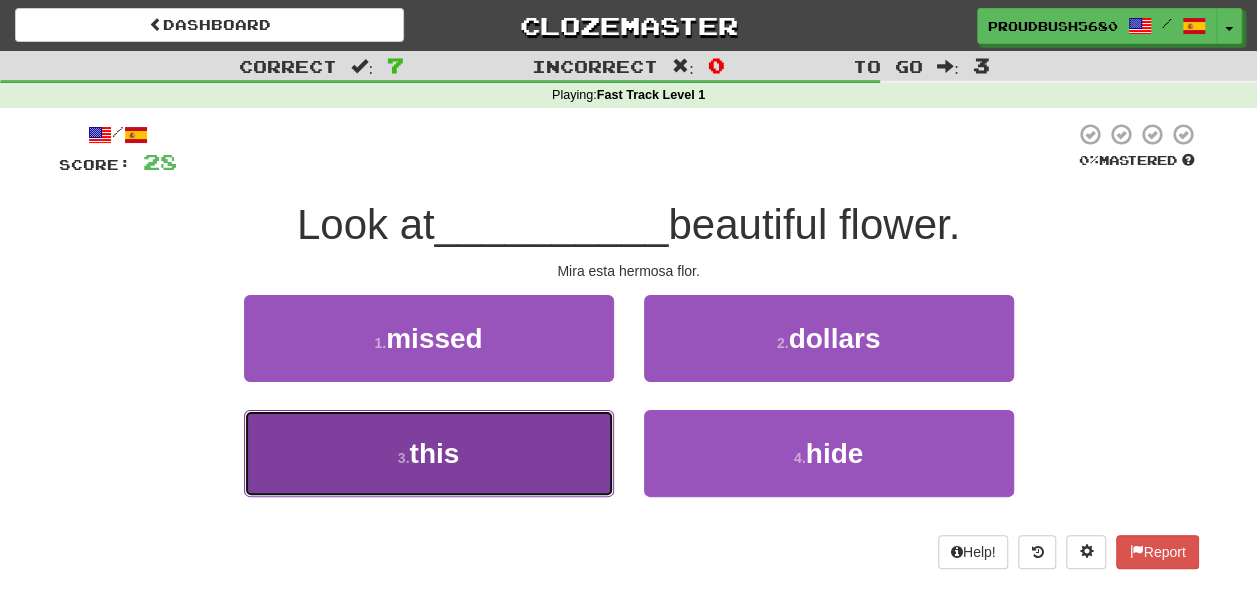 click on "3 .  this" at bounding box center (429, 453) 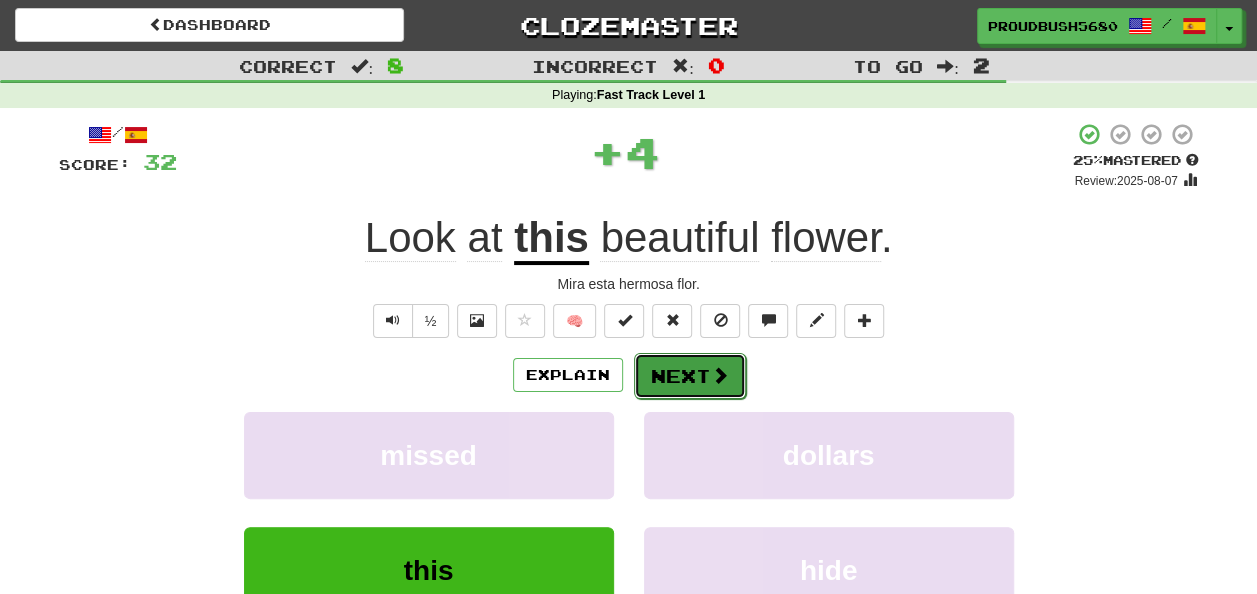 click on "Next" at bounding box center [690, 376] 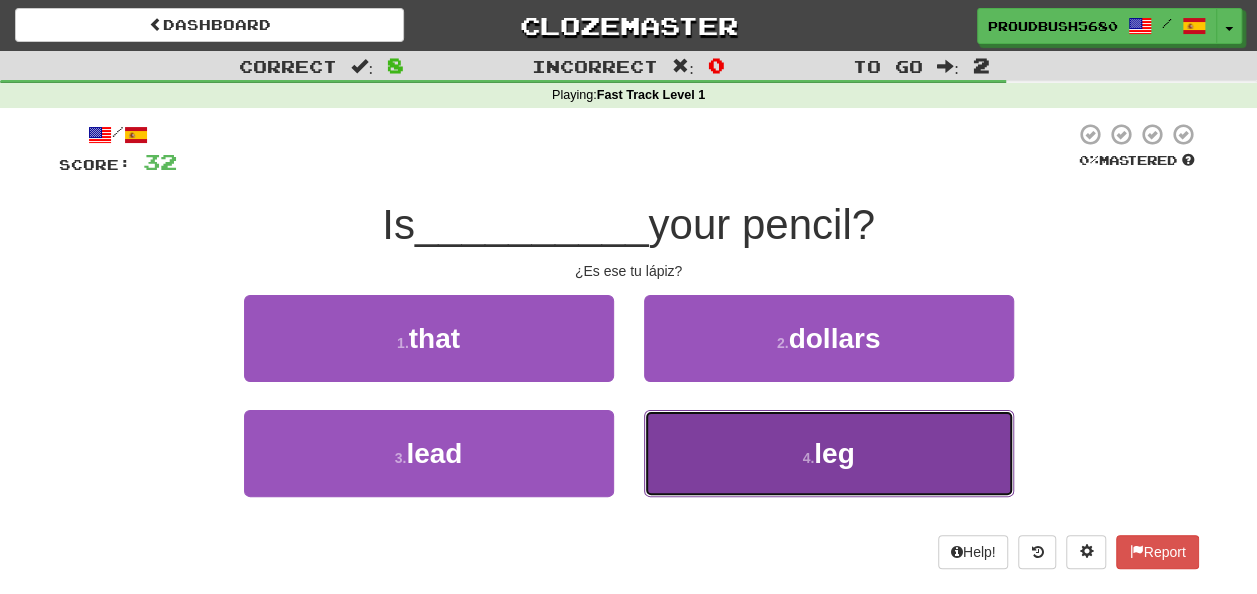 click on "4 .  leg" at bounding box center [829, 453] 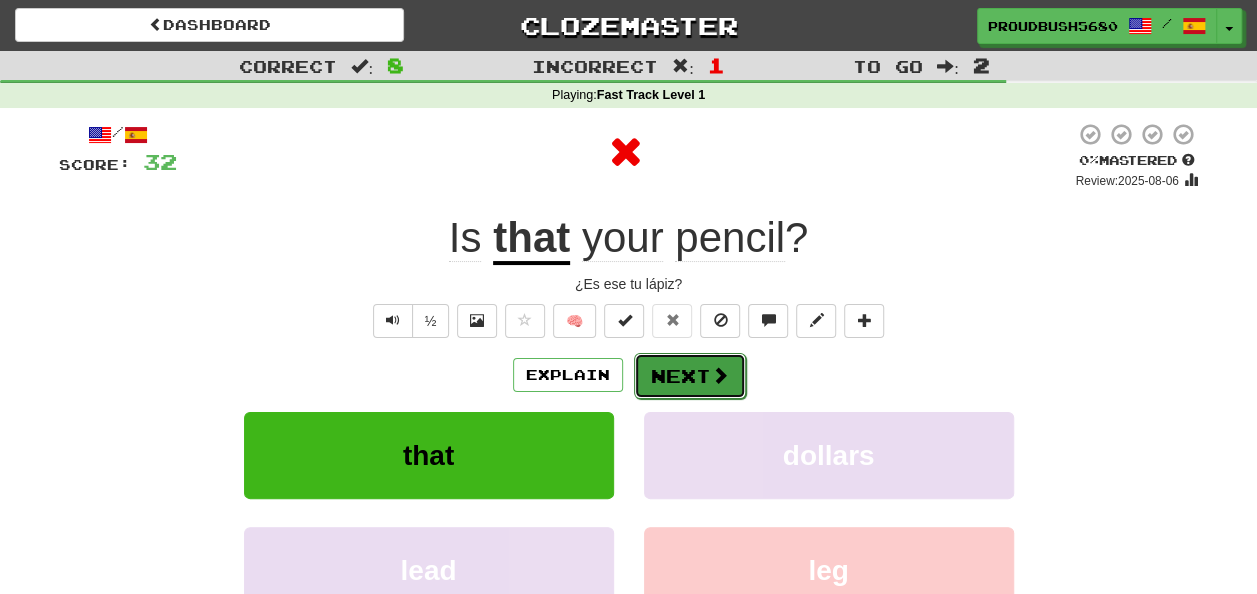 click on "Next" at bounding box center [690, 376] 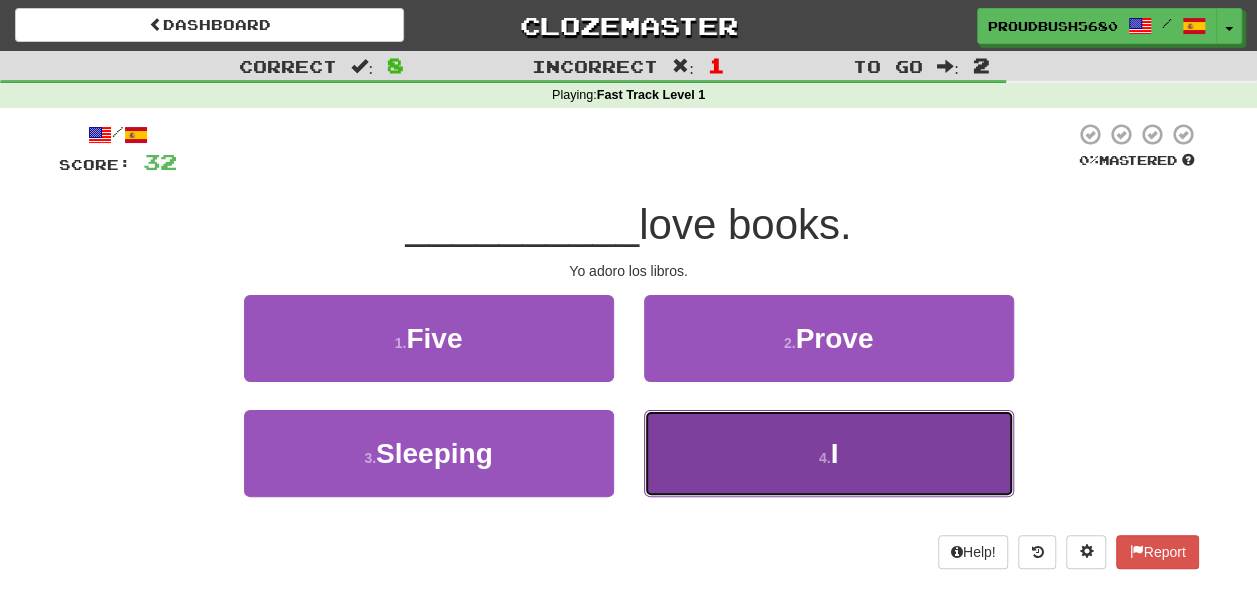 click on "4 .  I" at bounding box center [829, 453] 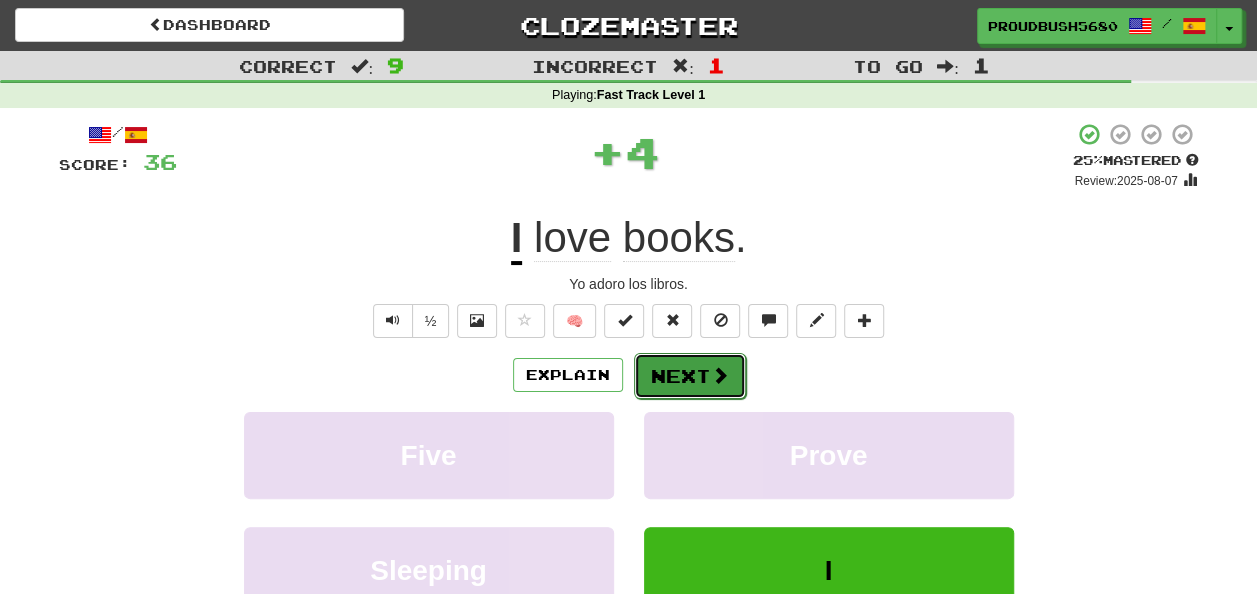 click on "Next" at bounding box center [690, 376] 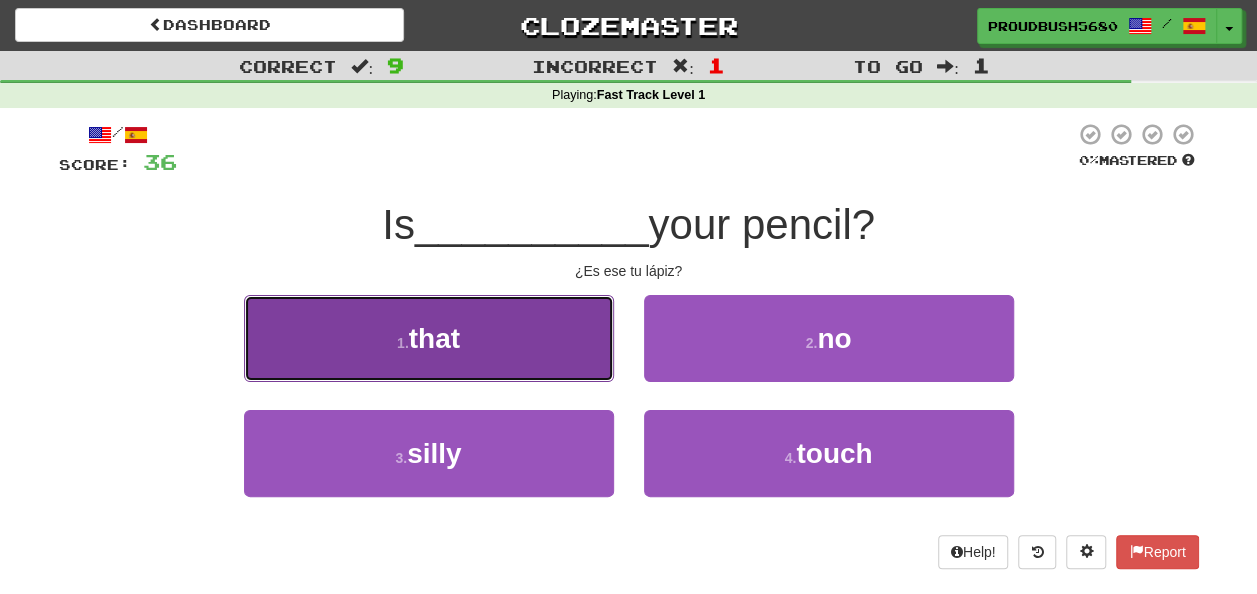 click on "1 .  that" at bounding box center [429, 338] 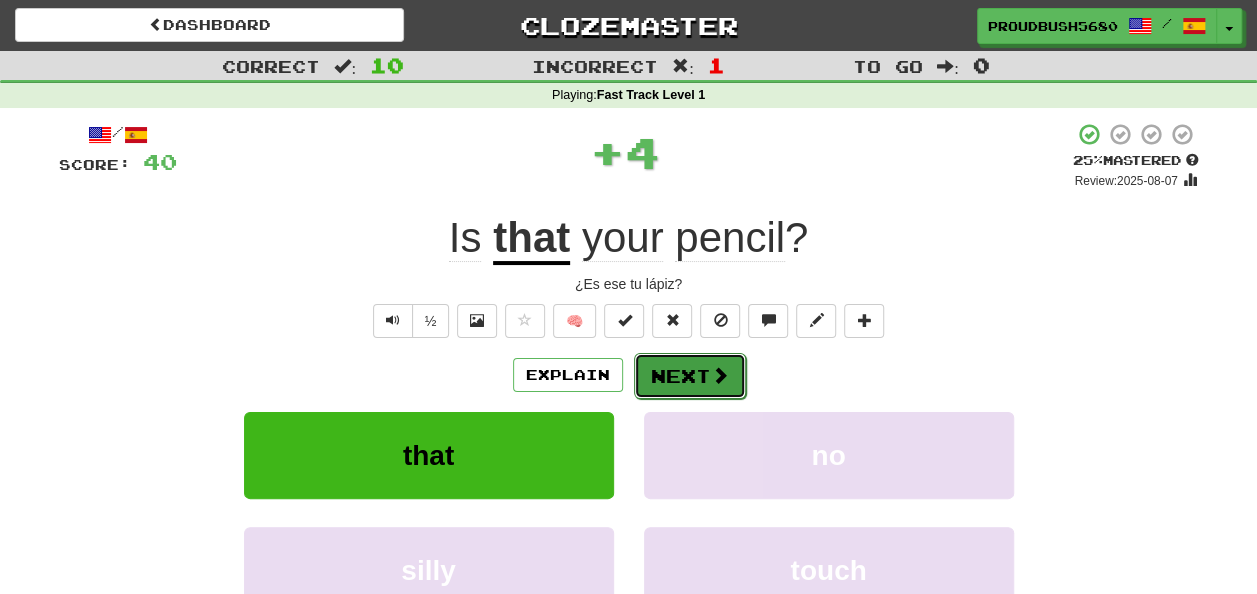 click on "Next" at bounding box center [690, 376] 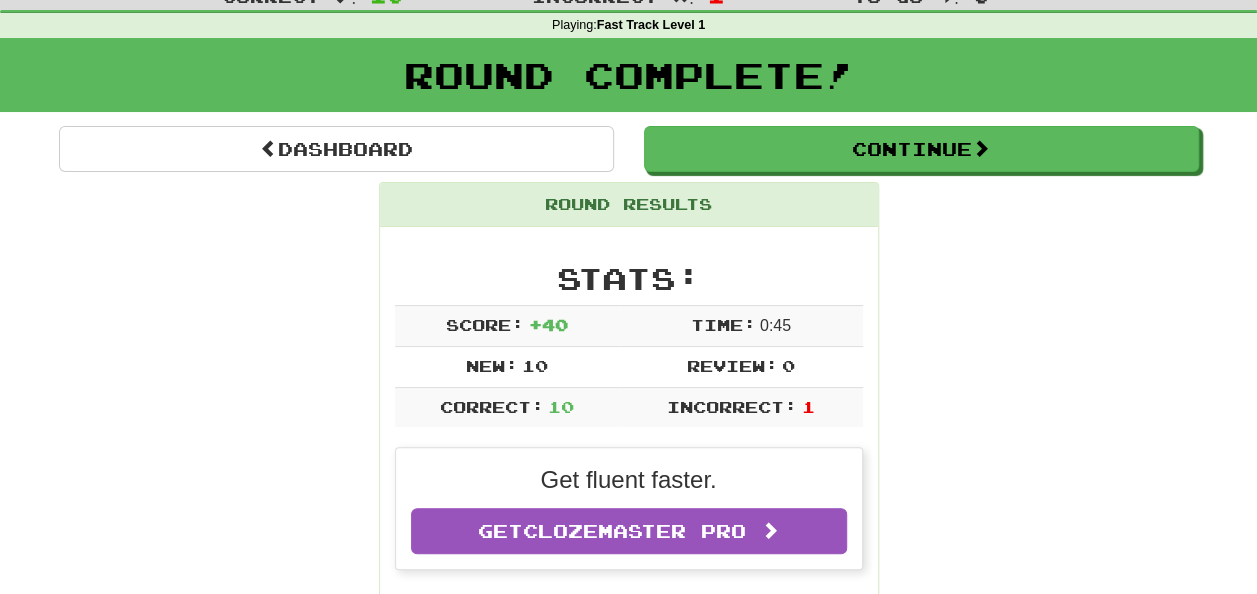 scroll, scrollTop: 100, scrollLeft: 0, axis: vertical 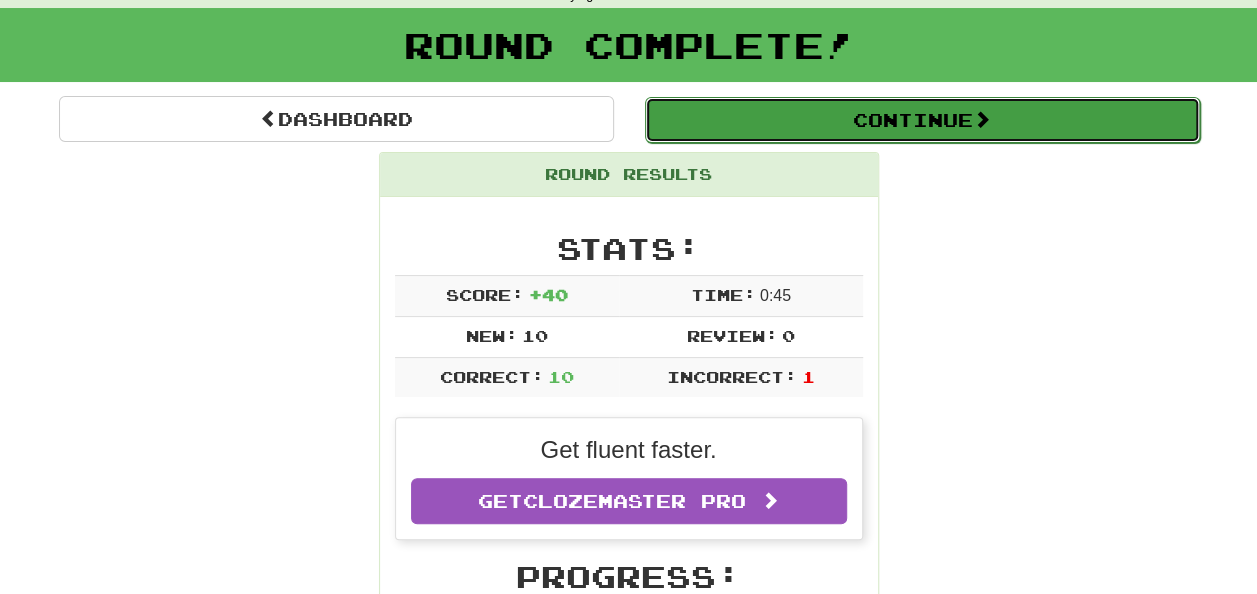 click on "Continue" at bounding box center (922, 120) 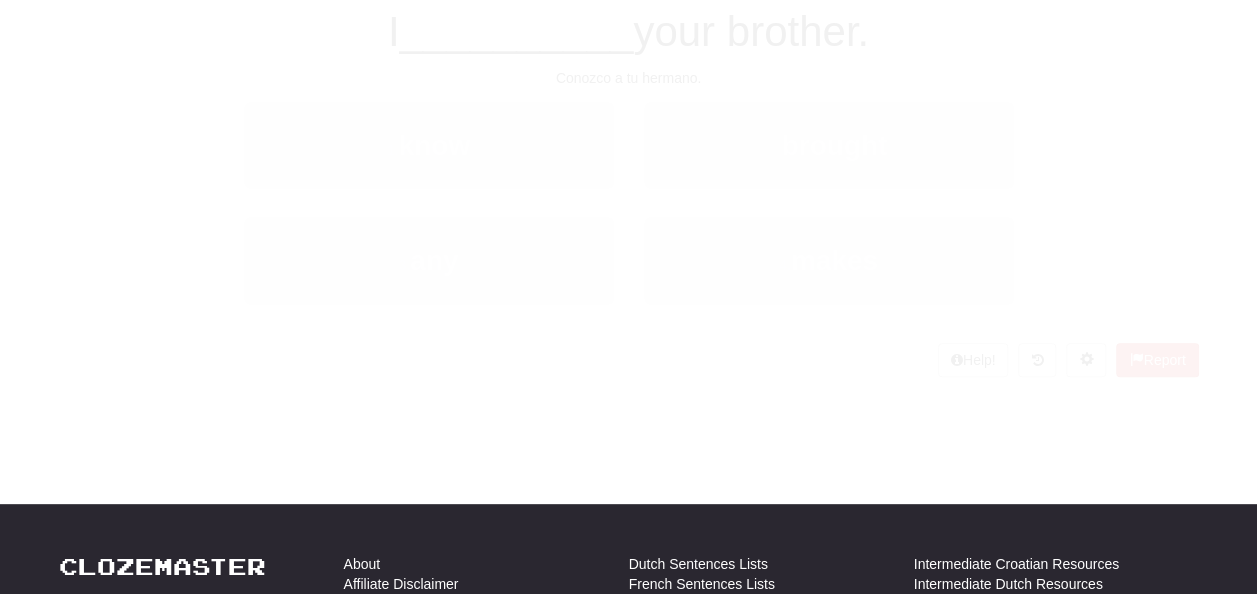 scroll, scrollTop: 100, scrollLeft: 0, axis: vertical 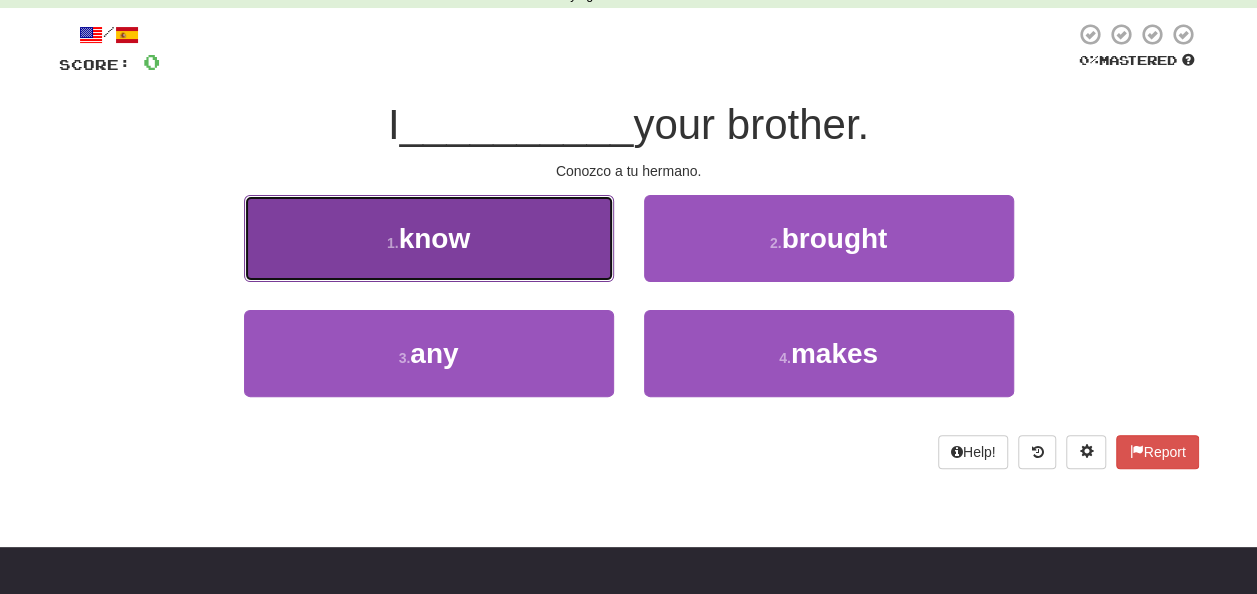 click on "1 .  know" at bounding box center [429, 238] 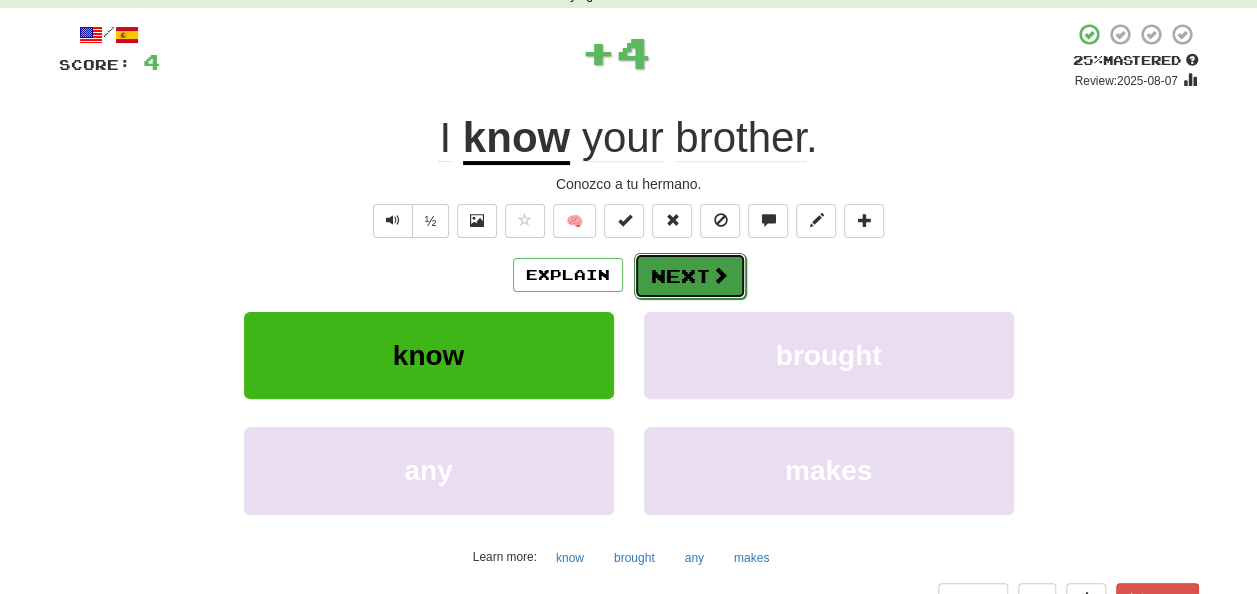 click on "Next" at bounding box center (690, 276) 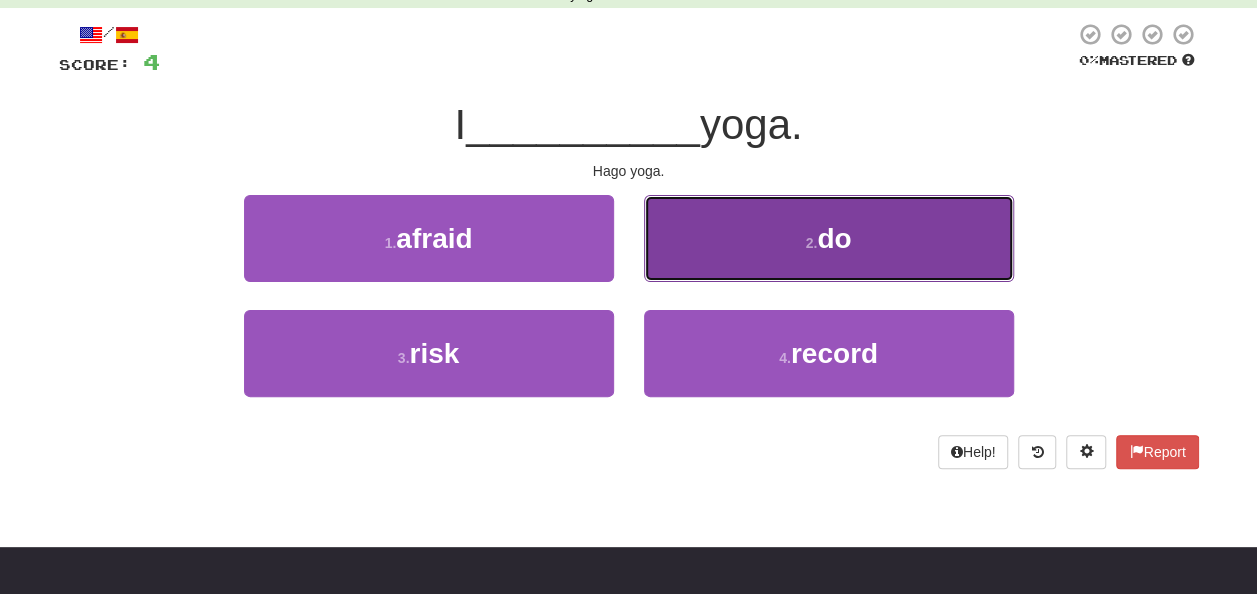 click on "2 .  do" at bounding box center (829, 238) 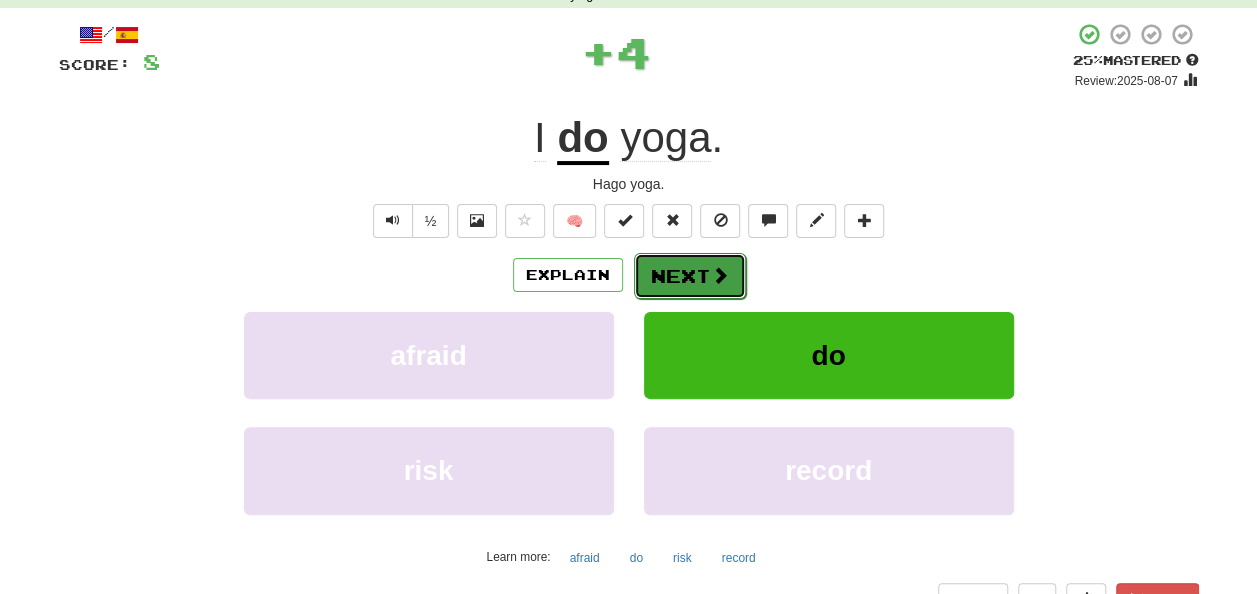 click on "Next" at bounding box center (690, 276) 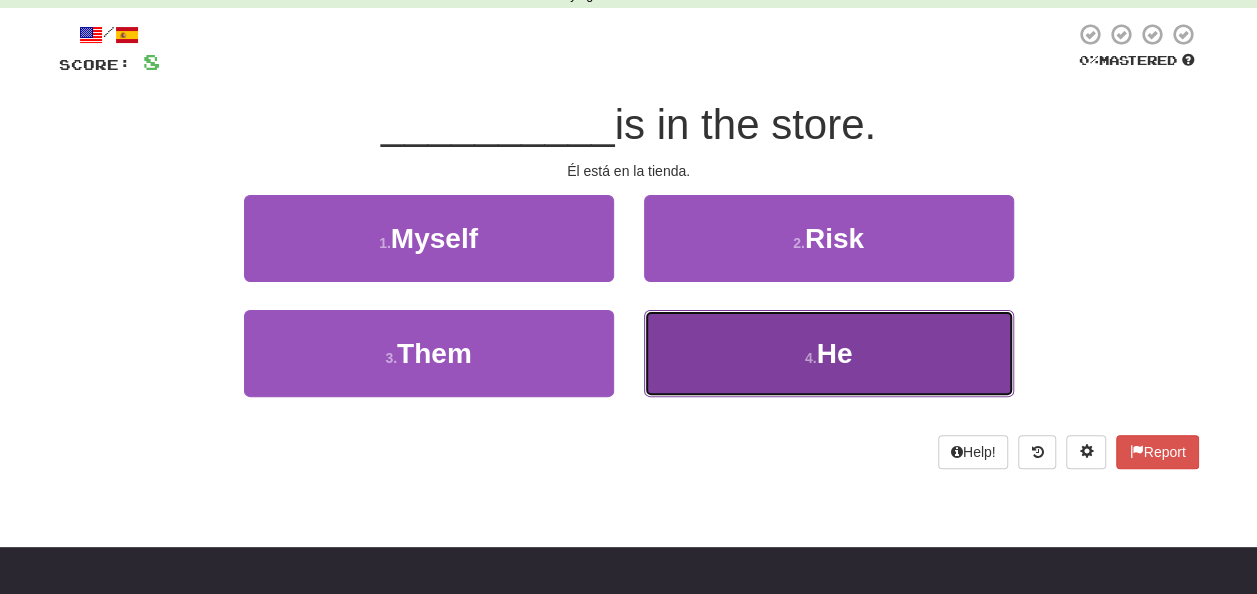 click on "4 .  He" at bounding box center (829, 353) 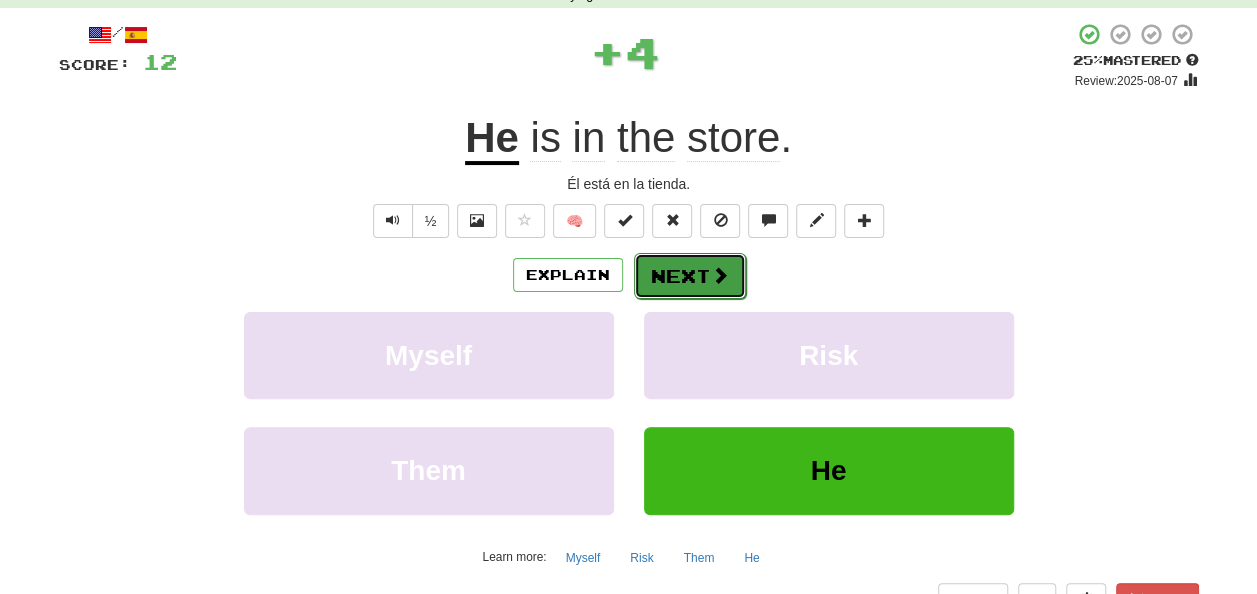 click on "Next" at bounding box center [690, 276] 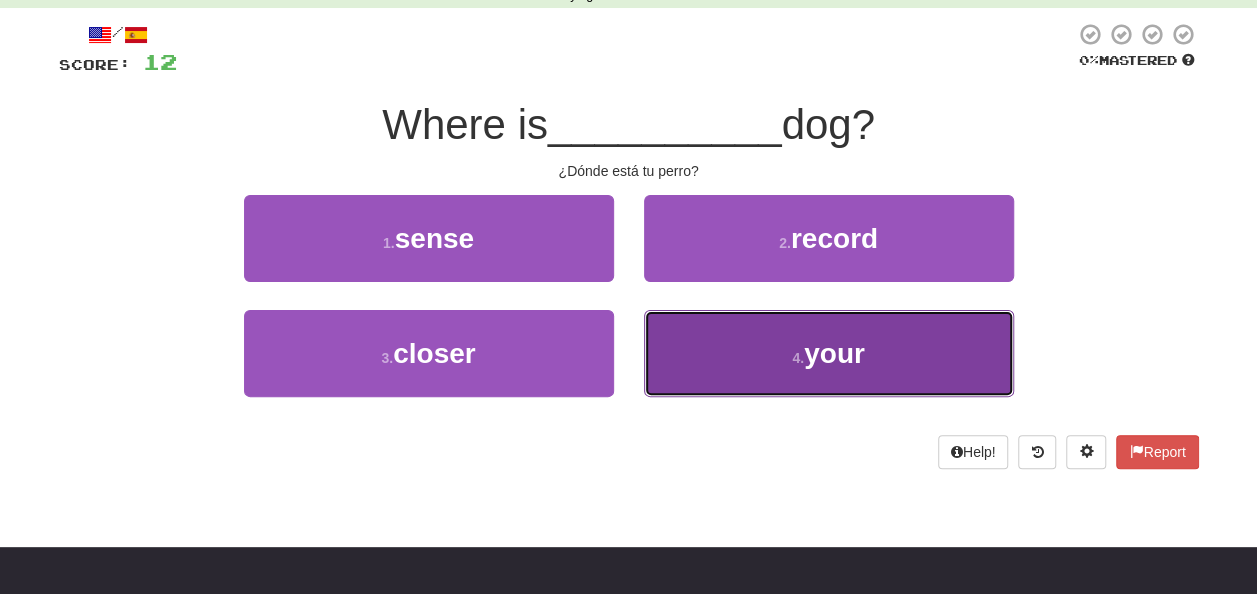 click on "your" at bounding box center [834, 353] 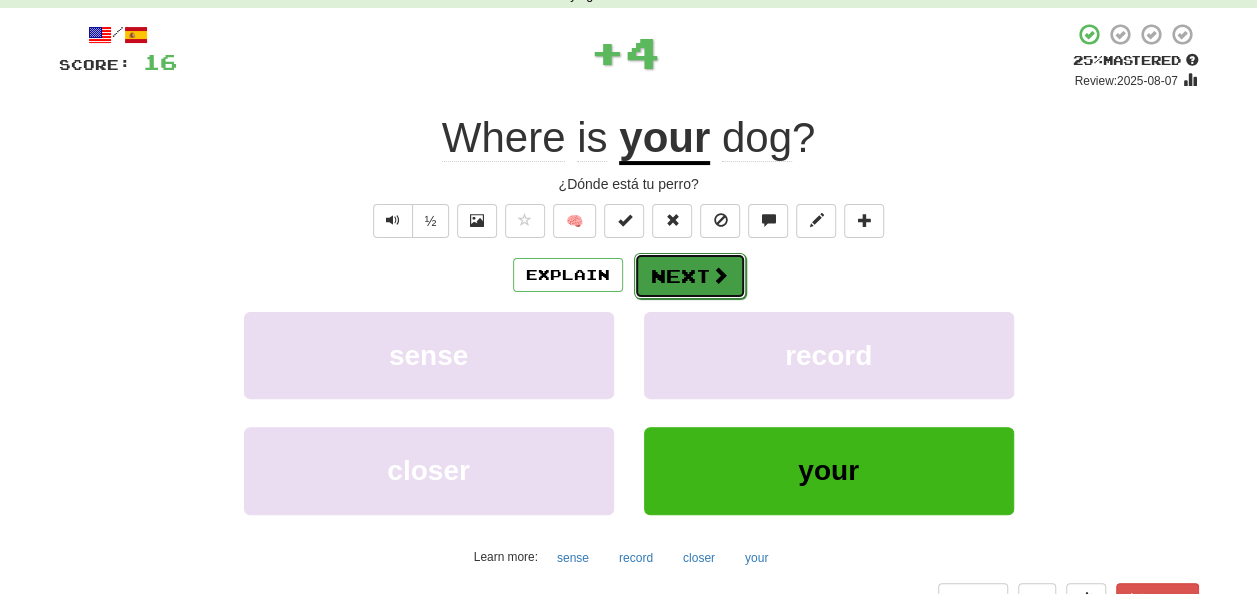 click on "Next" at bounding box center (690, 276) 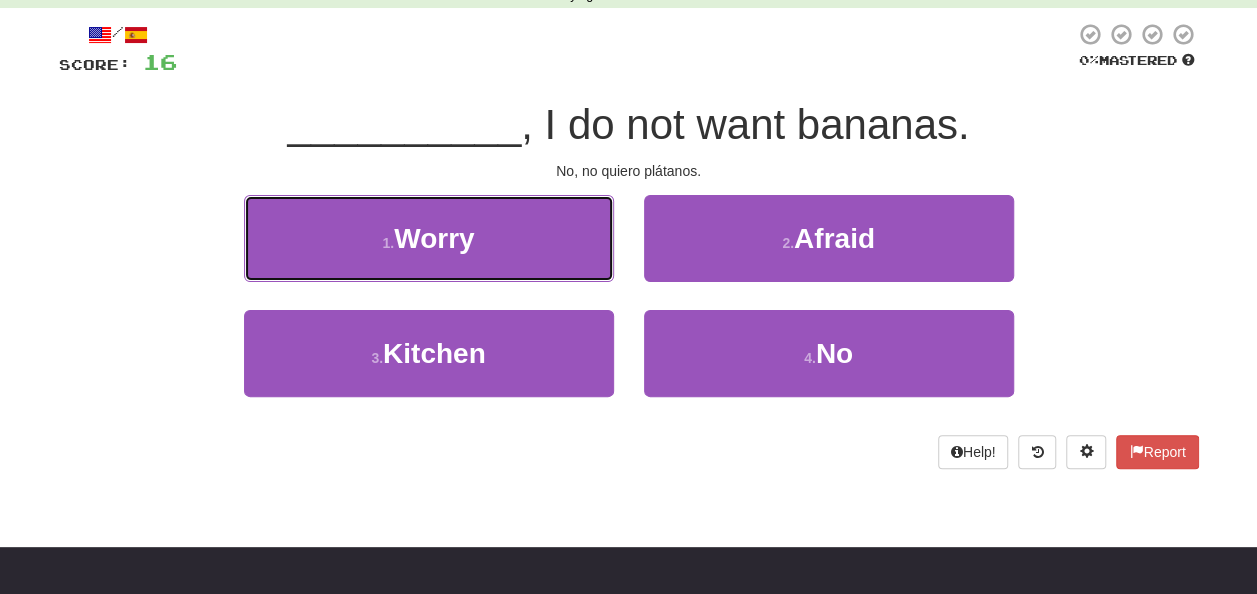 drag, startPoint x: 420, startPoint y: 254, endPoint x: 445, endPoint y: 250, distance: 25.317978 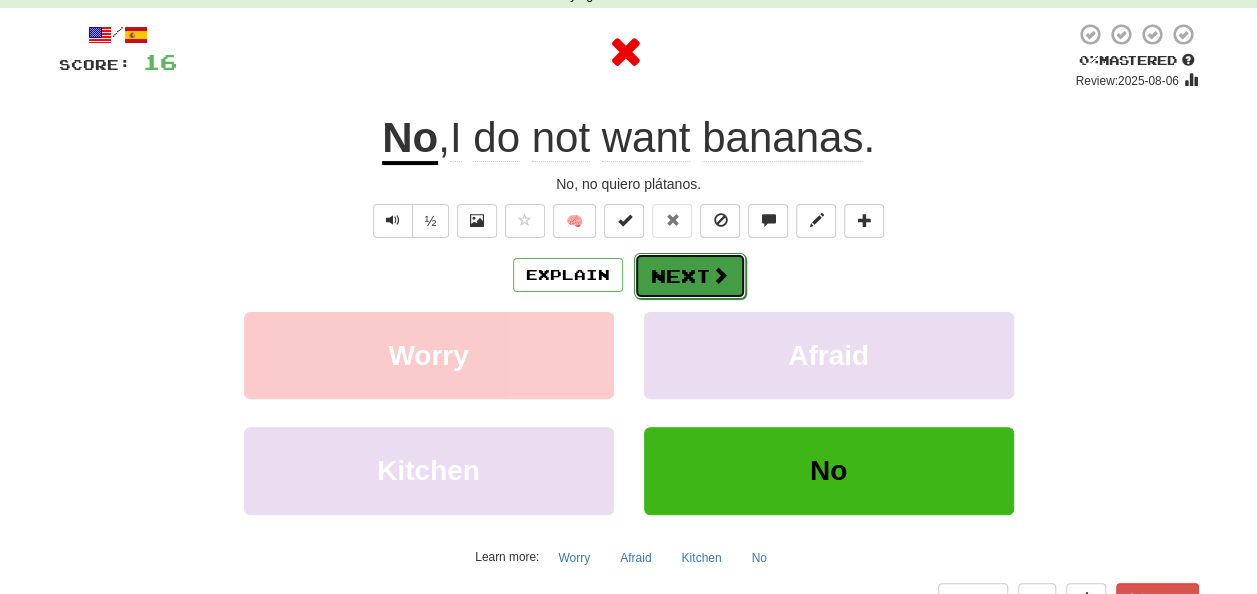 click on "Next" at bounding box center (690, 276) 